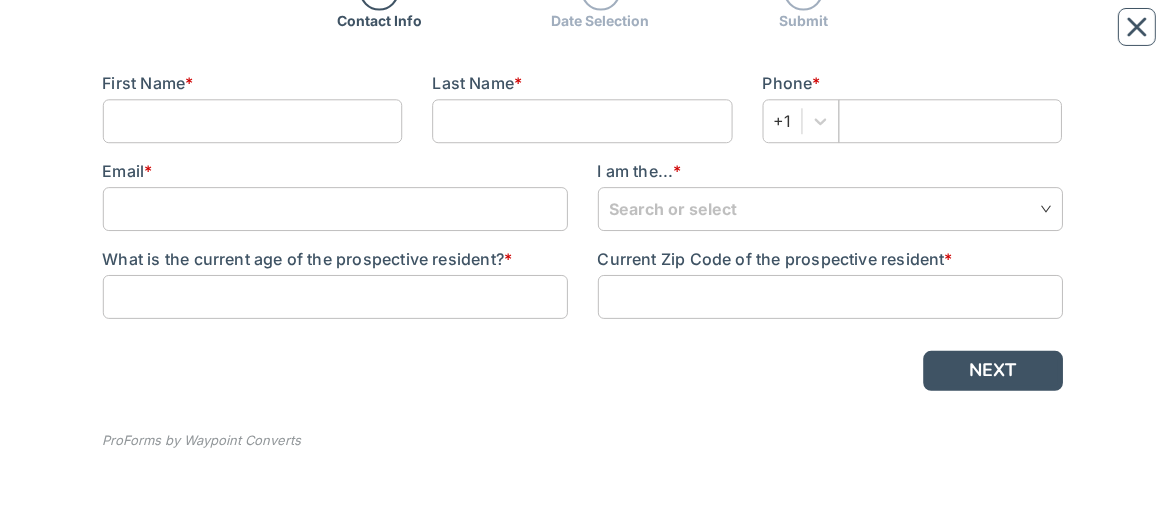 scroll, scrollTop: 261, scrollLeft: 0, axis: vertical 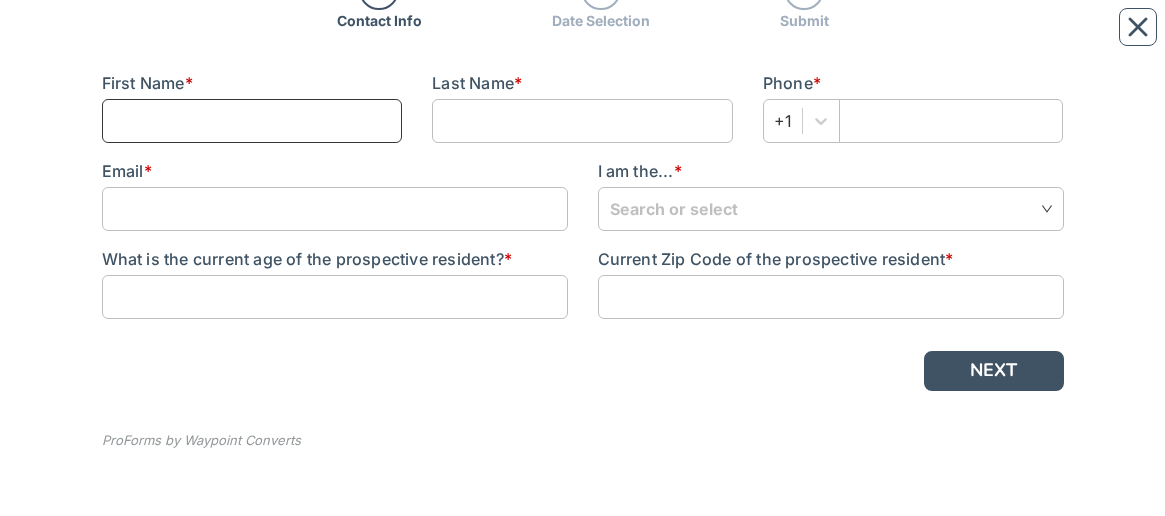 click at bounding box center [252, 121] 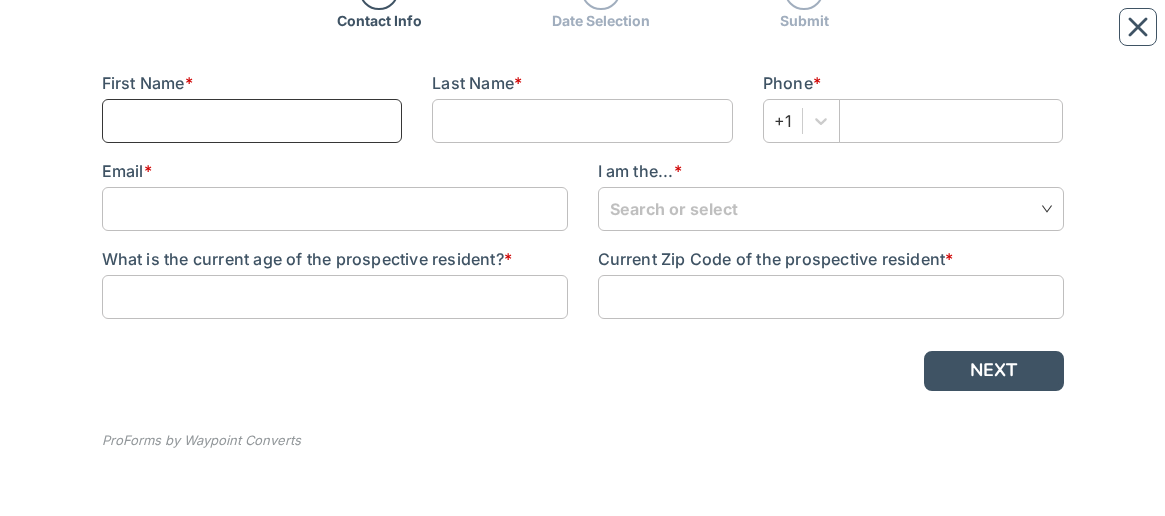 type on "[FIRST]" 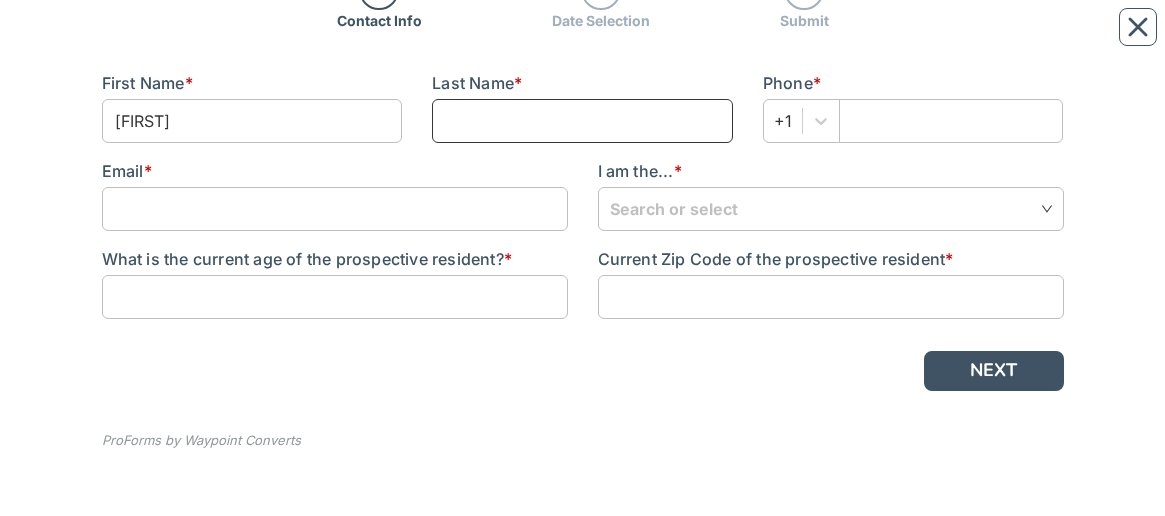 type on "Rech" 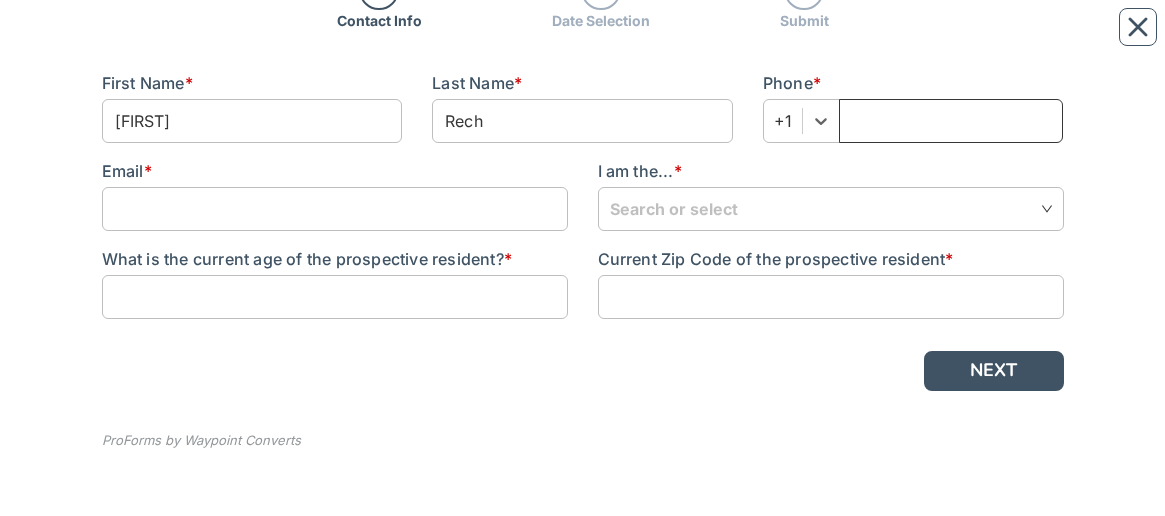 click at bounding box center [951, 121] 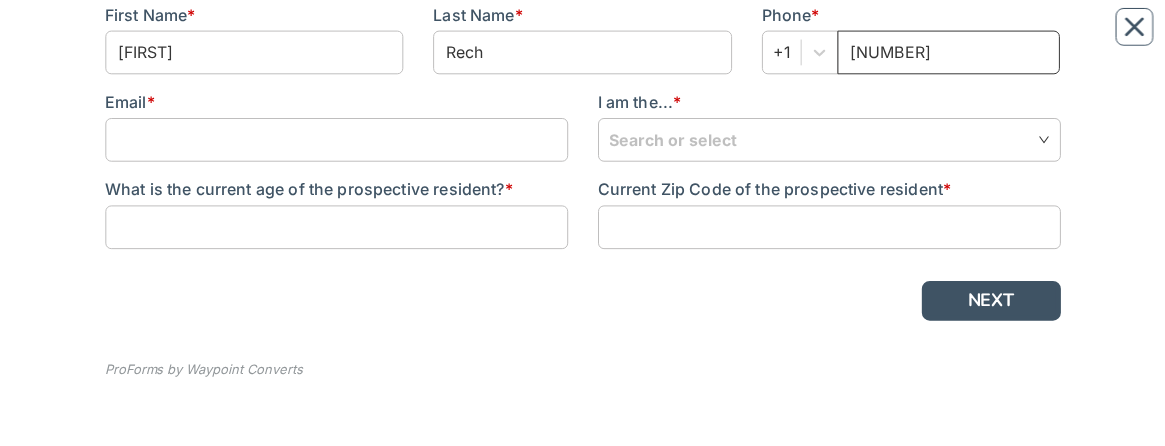 scroll, scrollTop: 331, scrollLeft: 0, axis: vertical 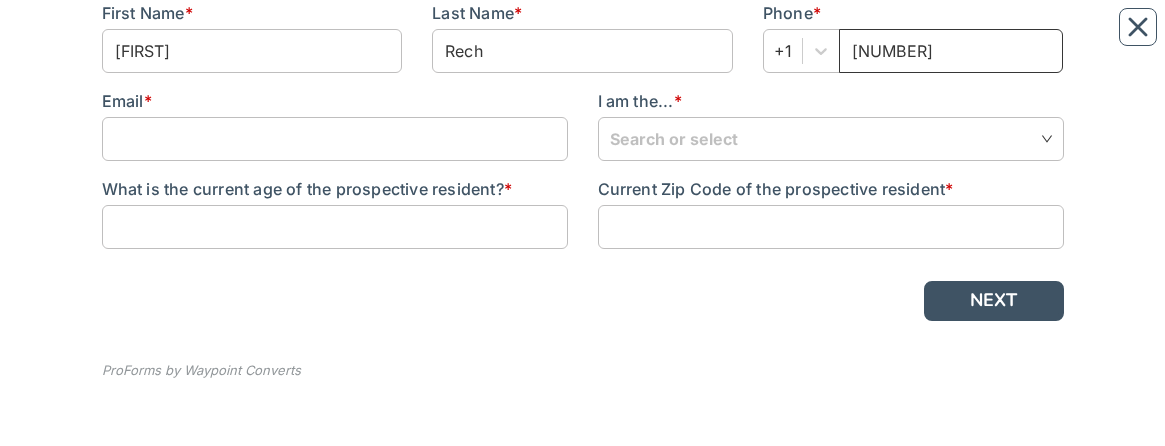 type on "[NUMBER]" 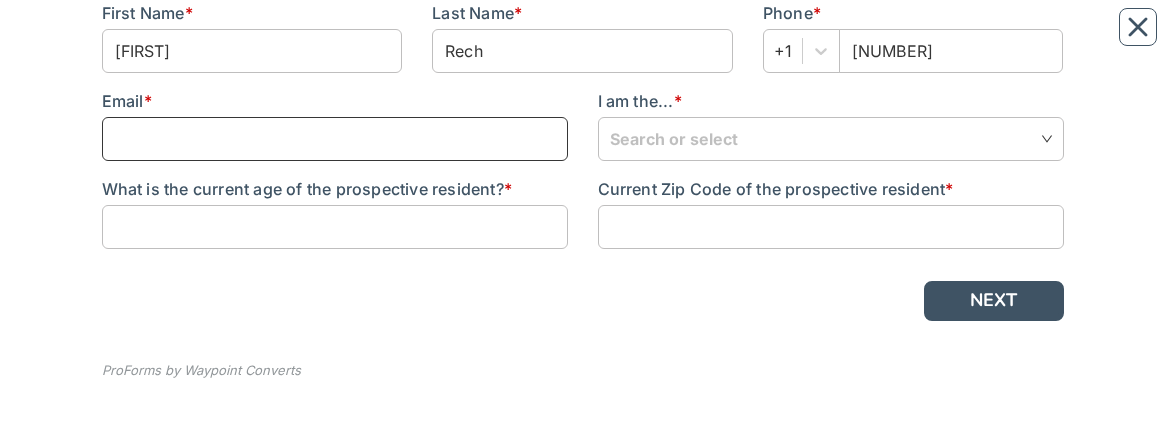 click at bounding box center [335, 139] 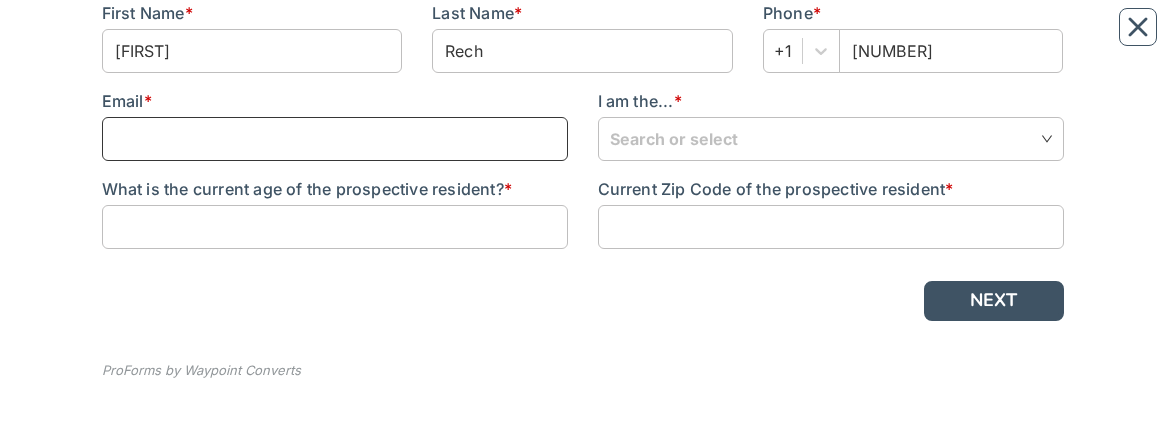 type on "[EMAIL]" 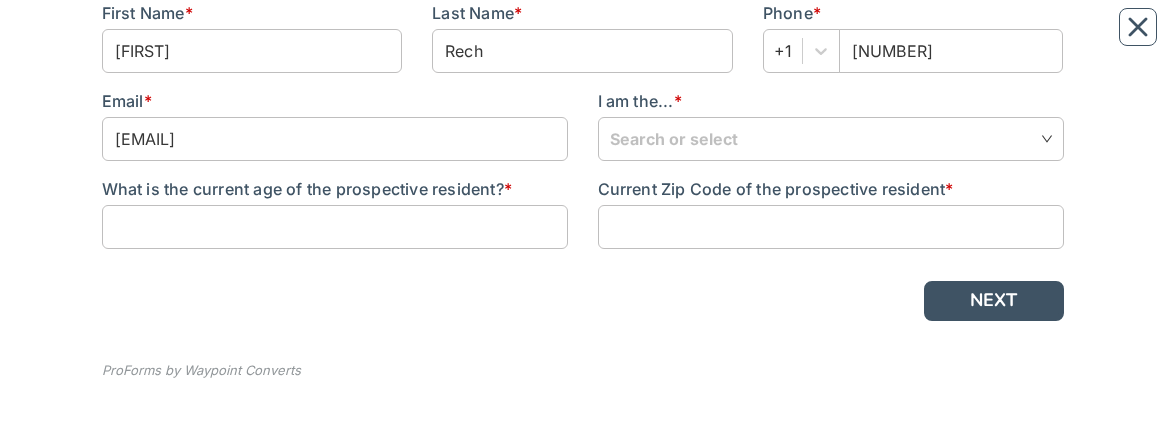click at bounding box center [831, 138] 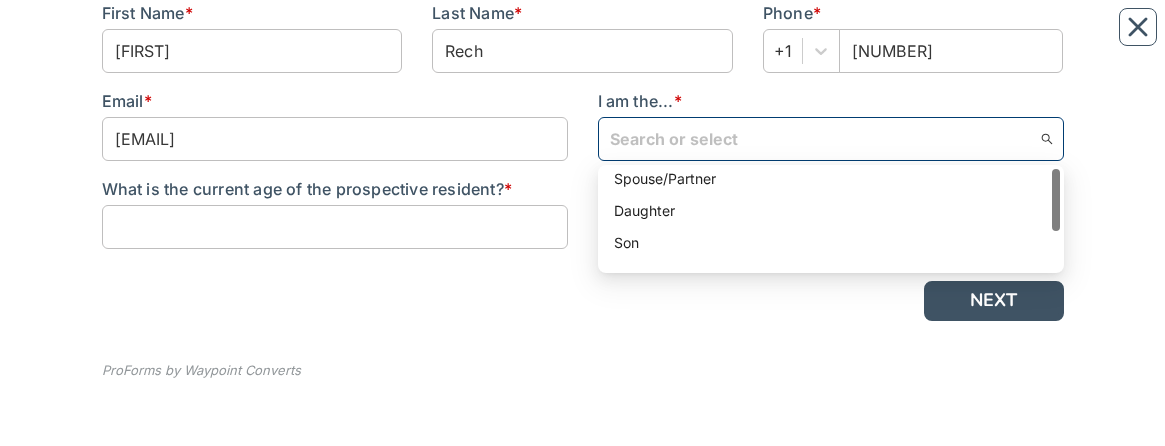 scroll, scrollTop: 60, scrollLeft: 0, axis: vertical 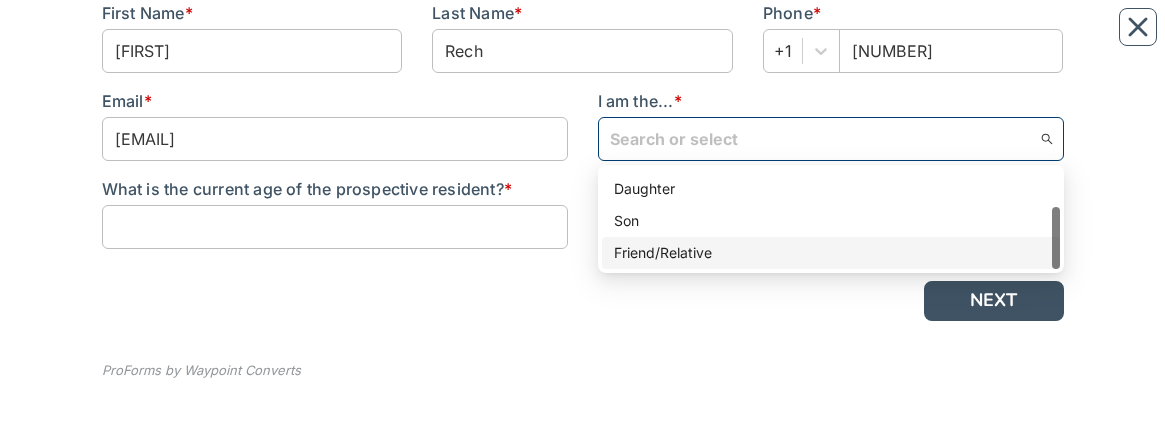 click on "Friend/Relative" at bounding box center (831, 253) 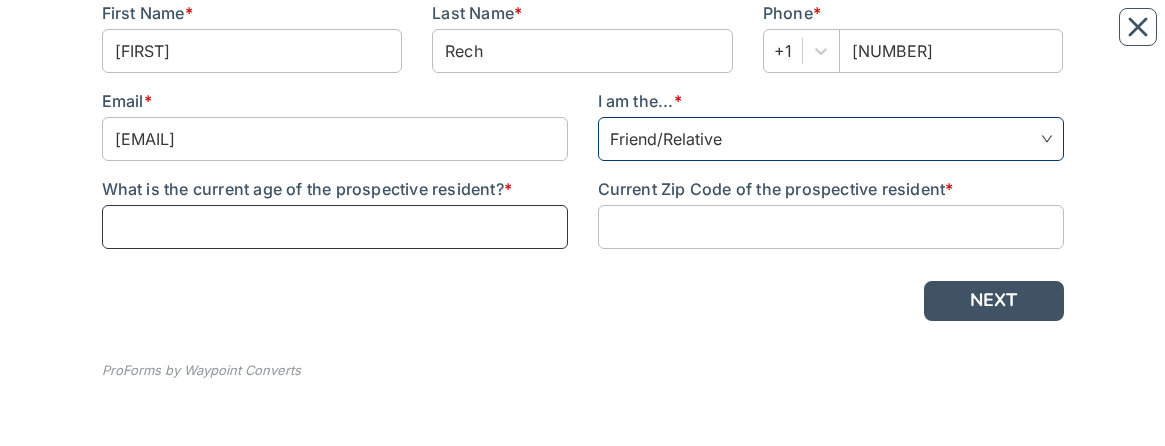 click at bounding box center (335, 227) 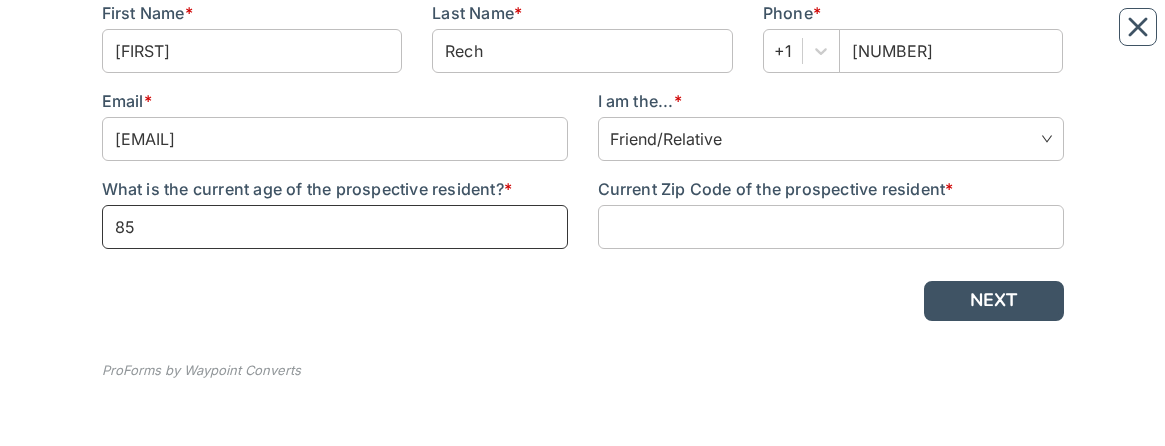 type on "85" 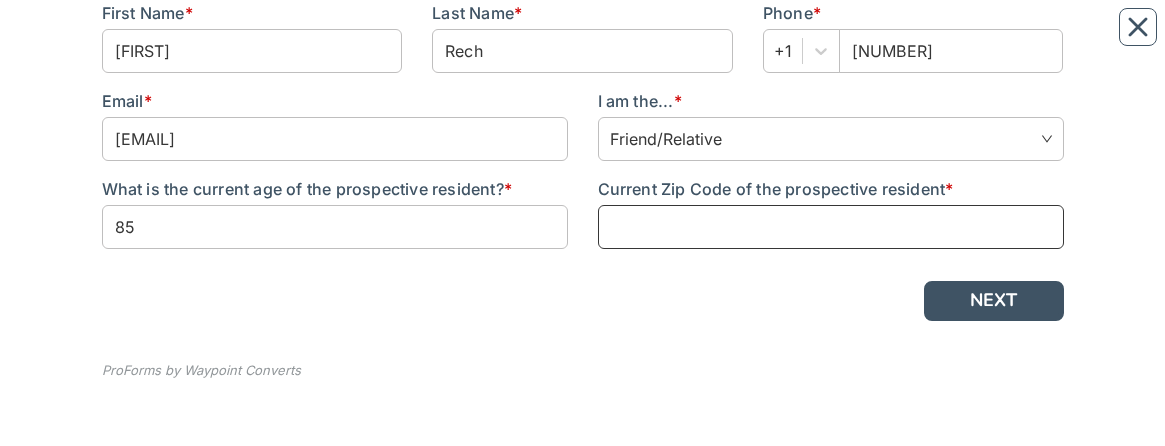 click at bounding box center (831, 227) 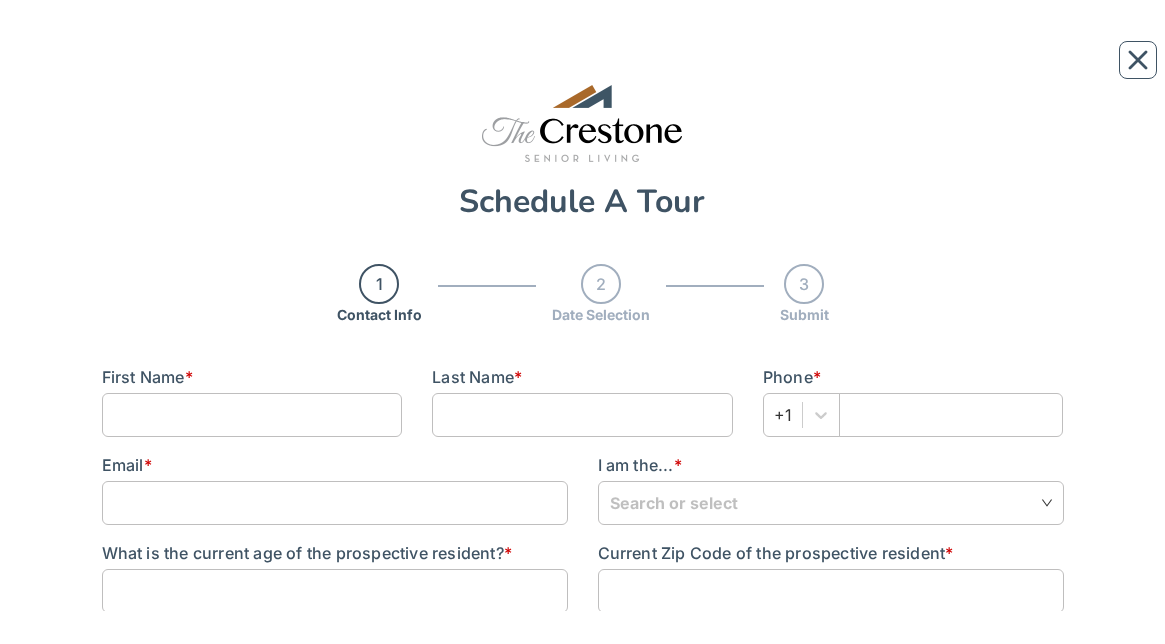scroll, scrollTop: 0, scrollLeft: 0, axis: both 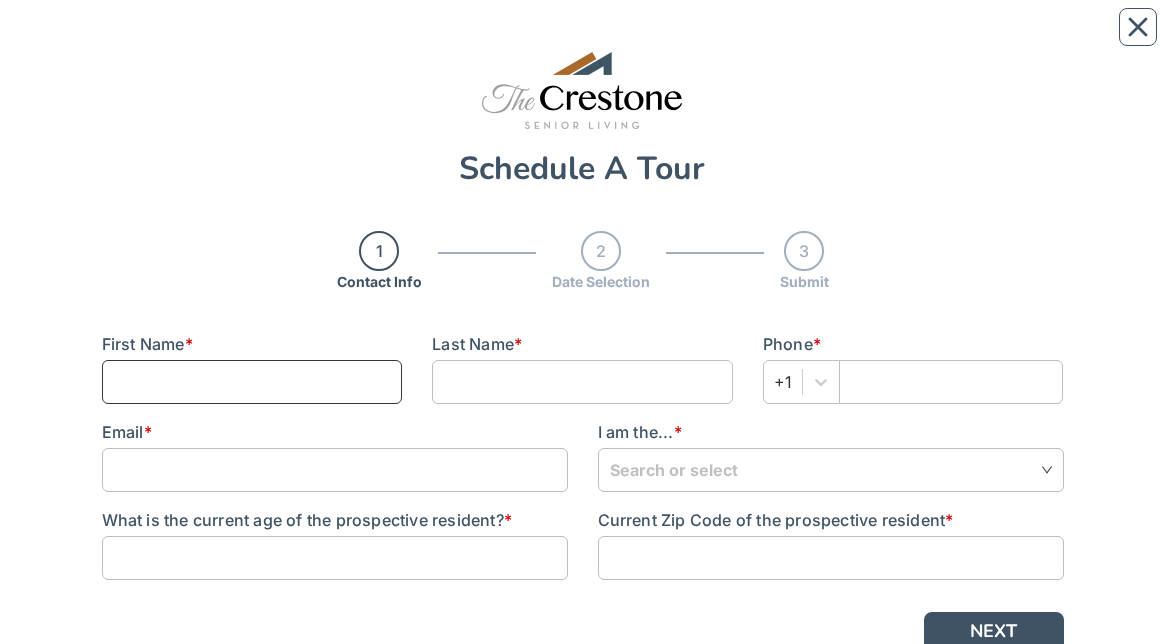 click at bounding box center (252, 382) 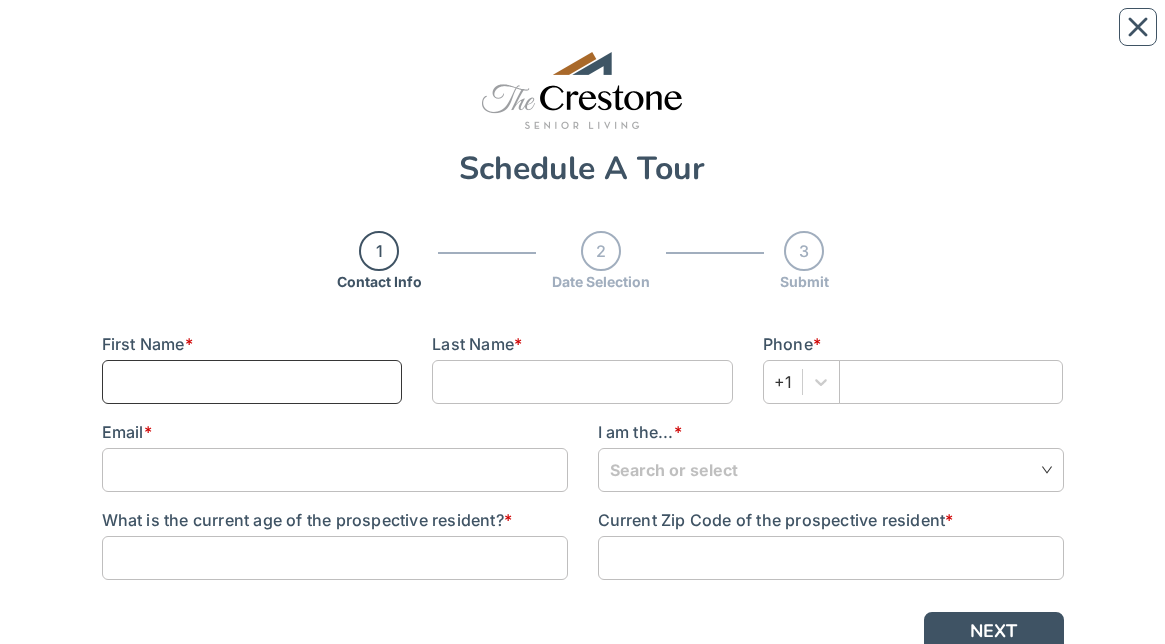 type on "[FIRST]" 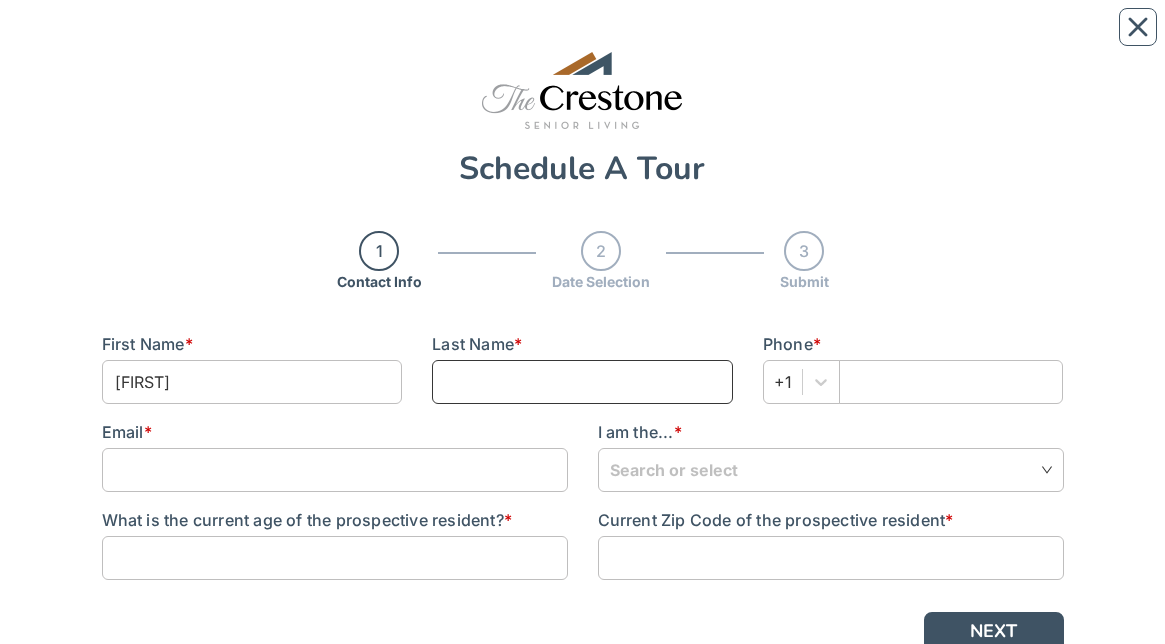 type on "Rech" 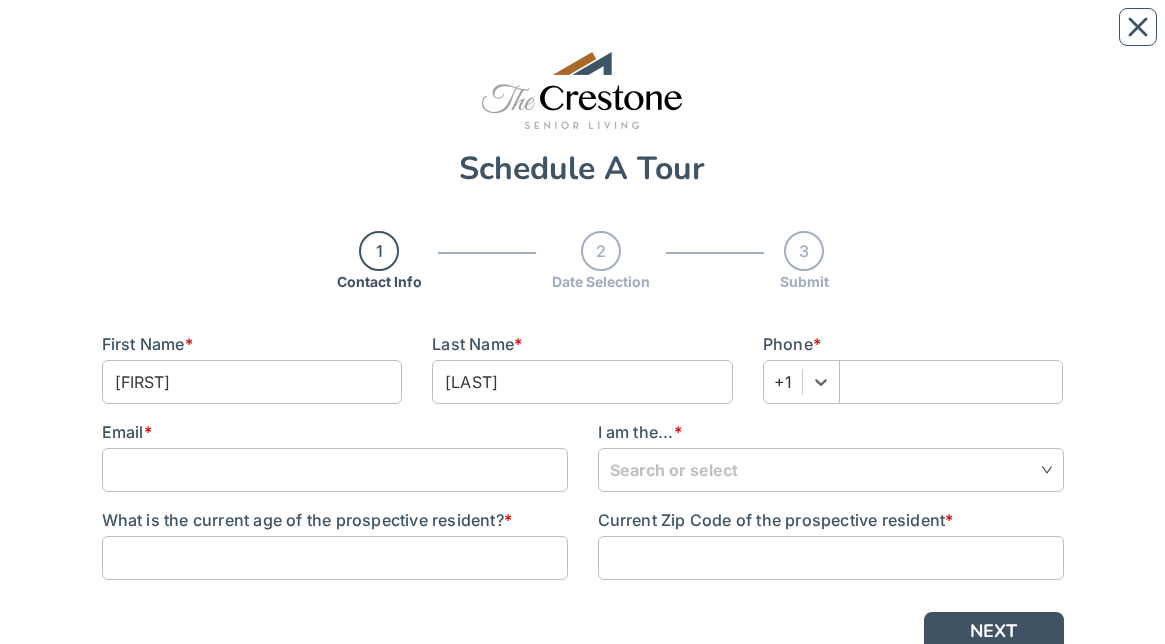 type on "[NUMBER]" 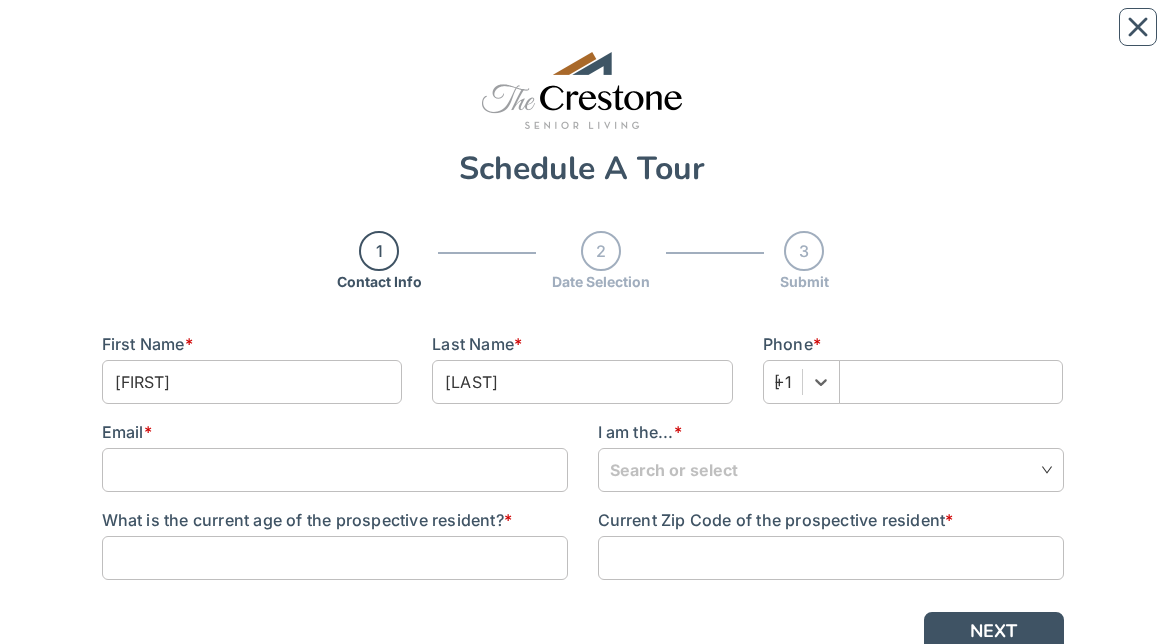 type 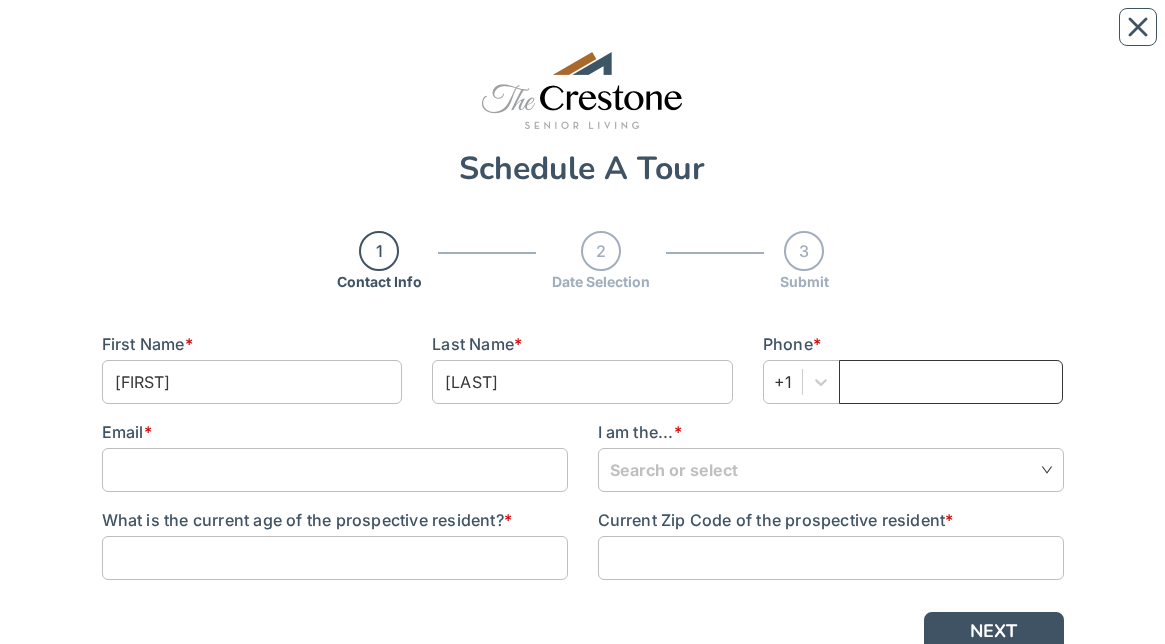 click at bounding box center (951, 382) 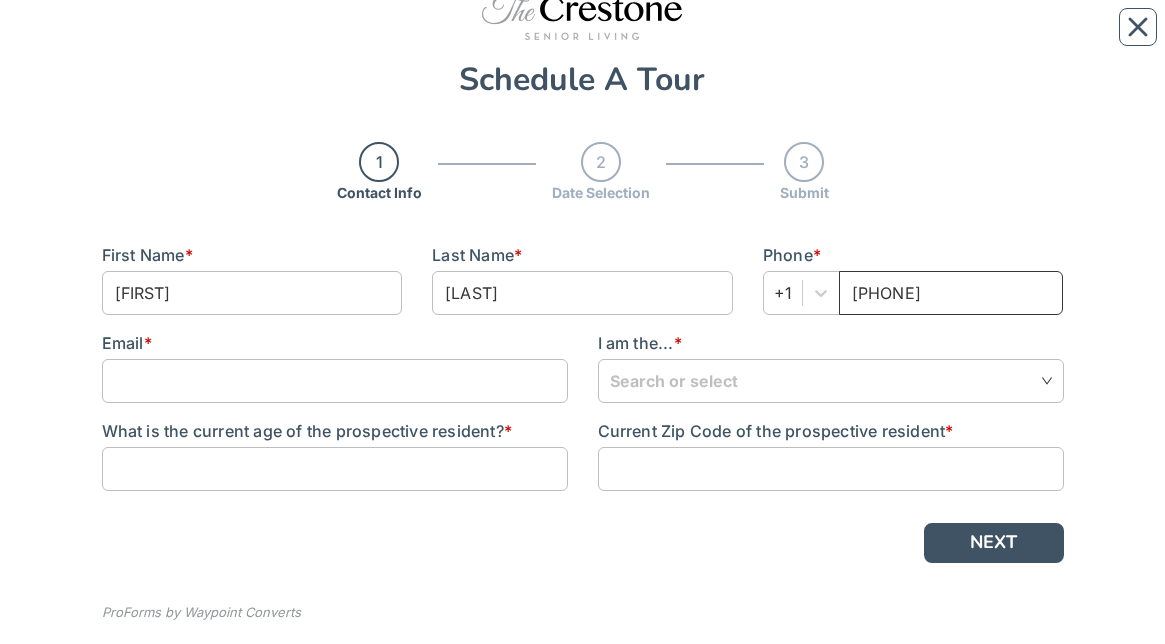 scroll, scrollTop: 90, scrollLeft: 0, axis: vertical 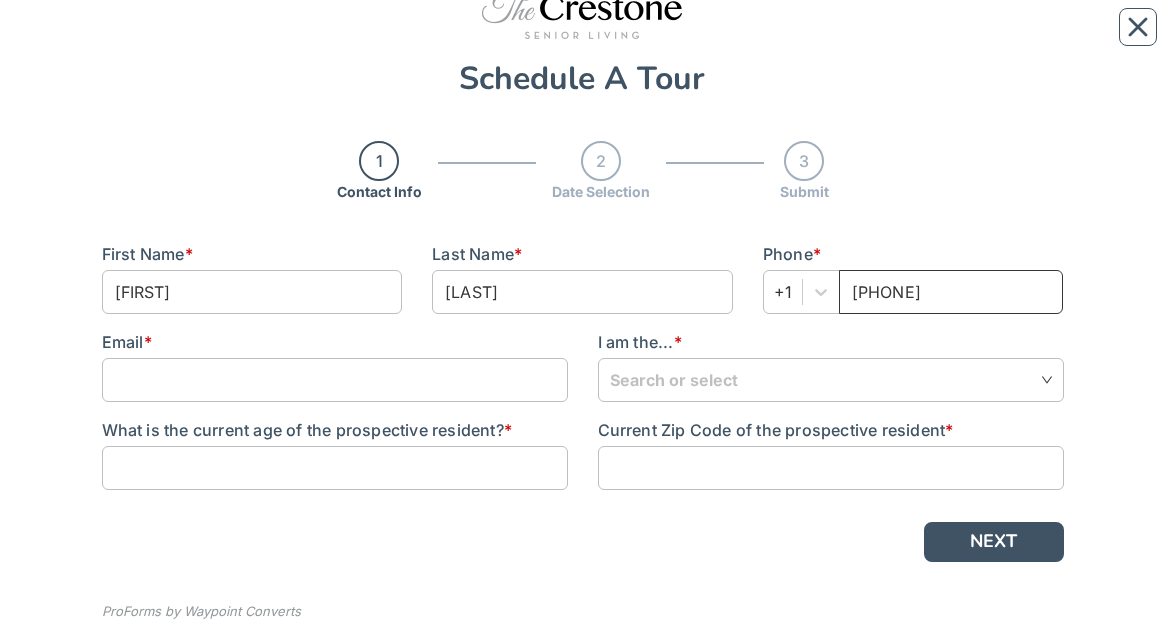 type on "[NUMBER]" 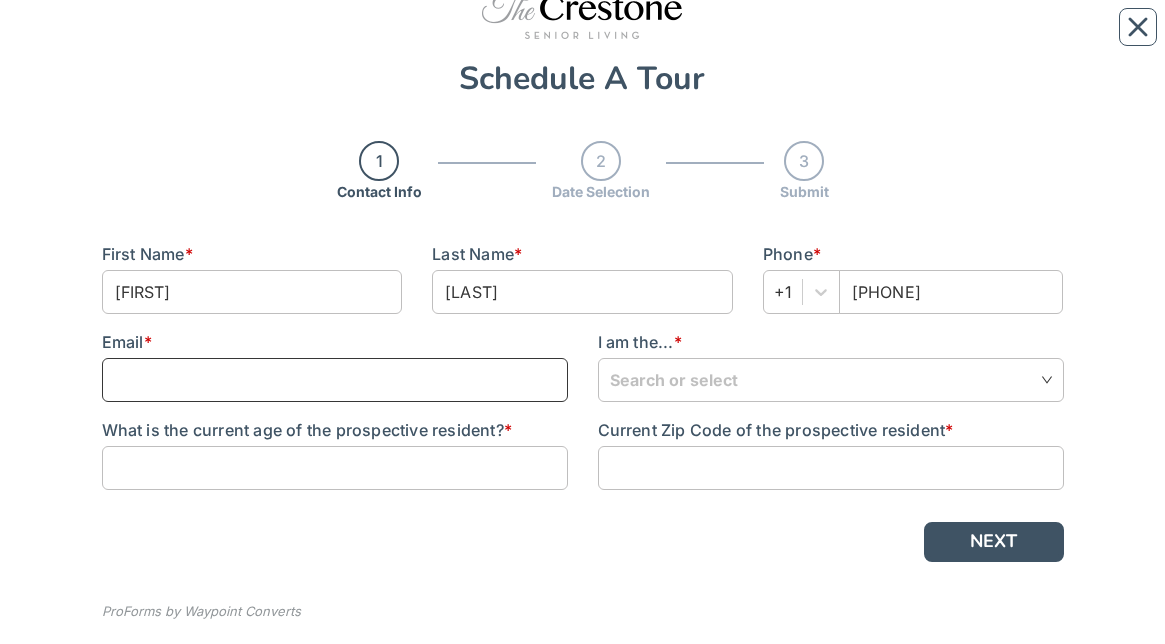 click at bounding box center (335, 380) 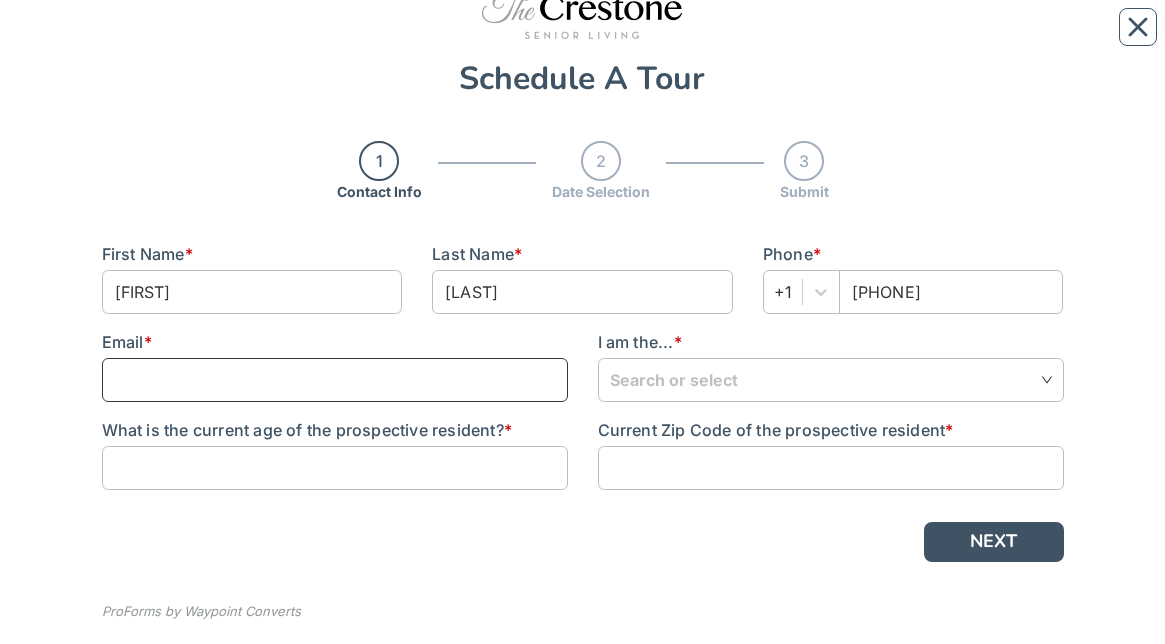 type on "[EMAIL]" 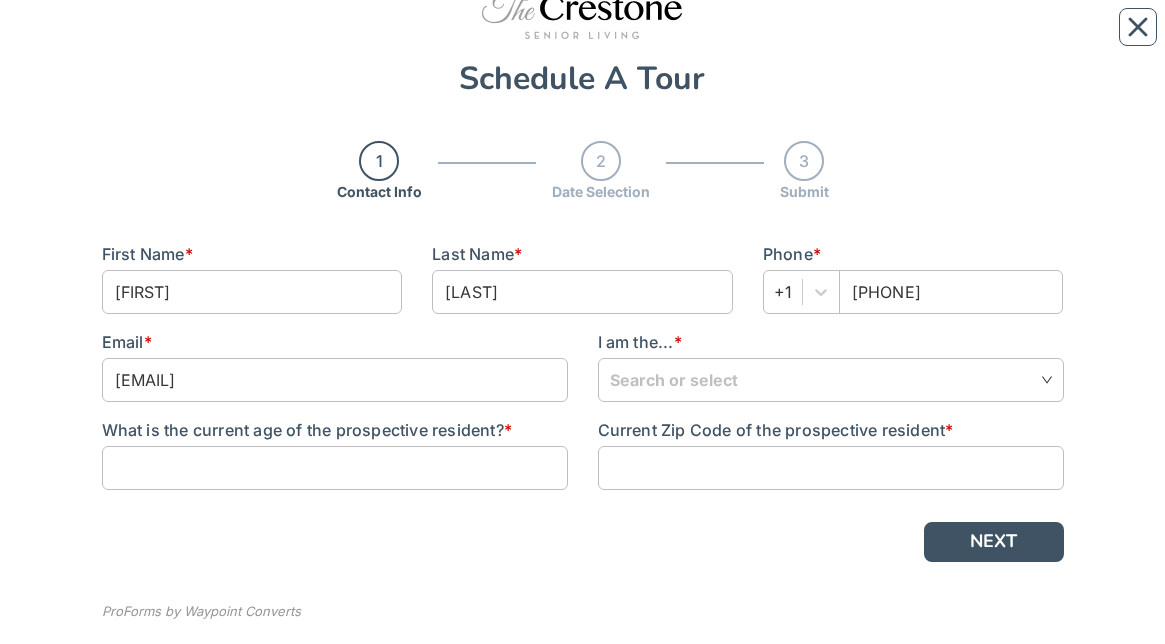 click at bounding box center (831, 379) 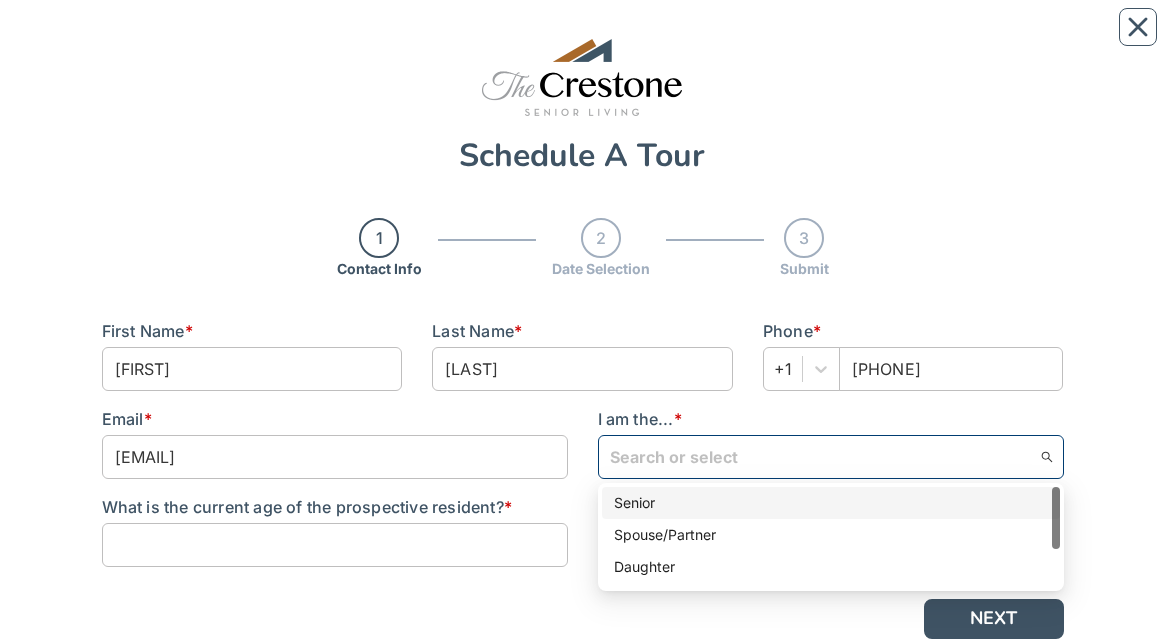 scroll, scrollTop: 17, scrollLeft: 0, axis: vertical 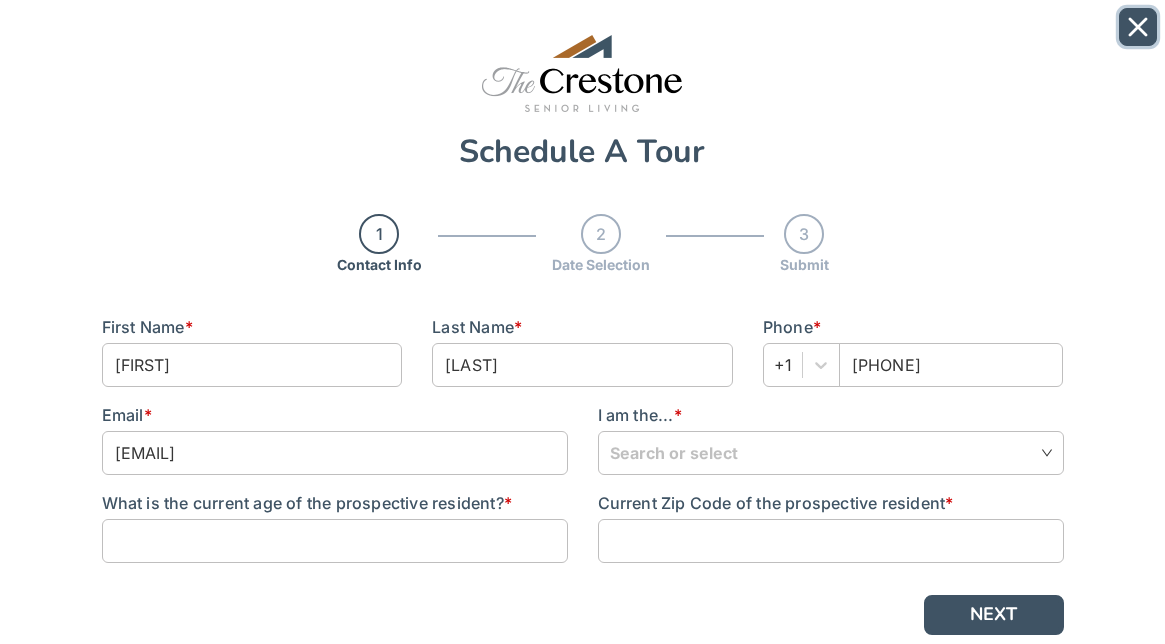 click 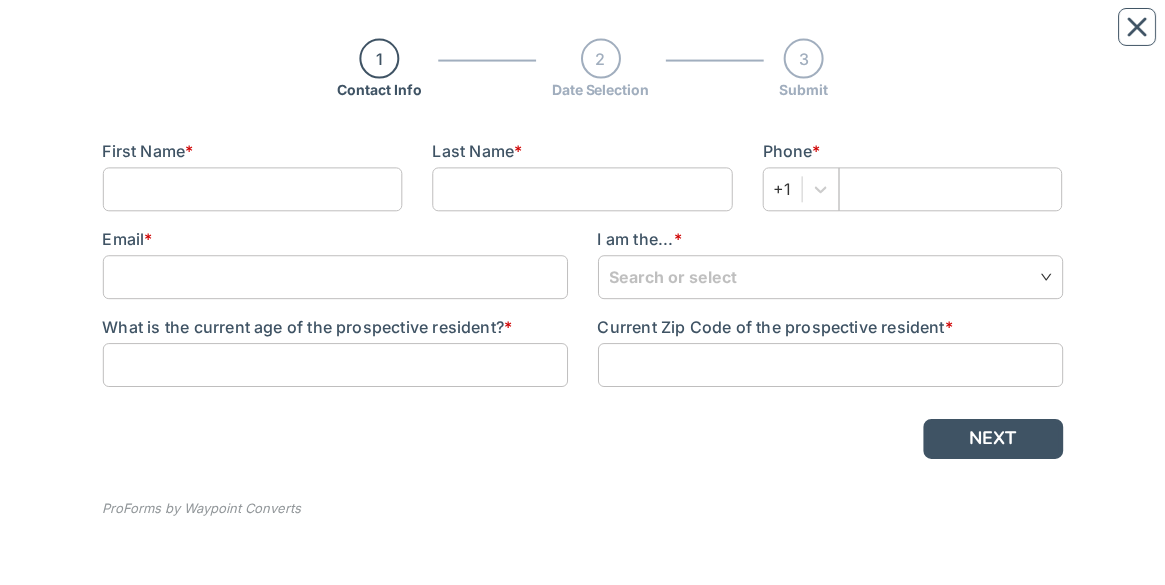 scroll, scrollTop: 192, scrollLeft: 0, axis: vertical 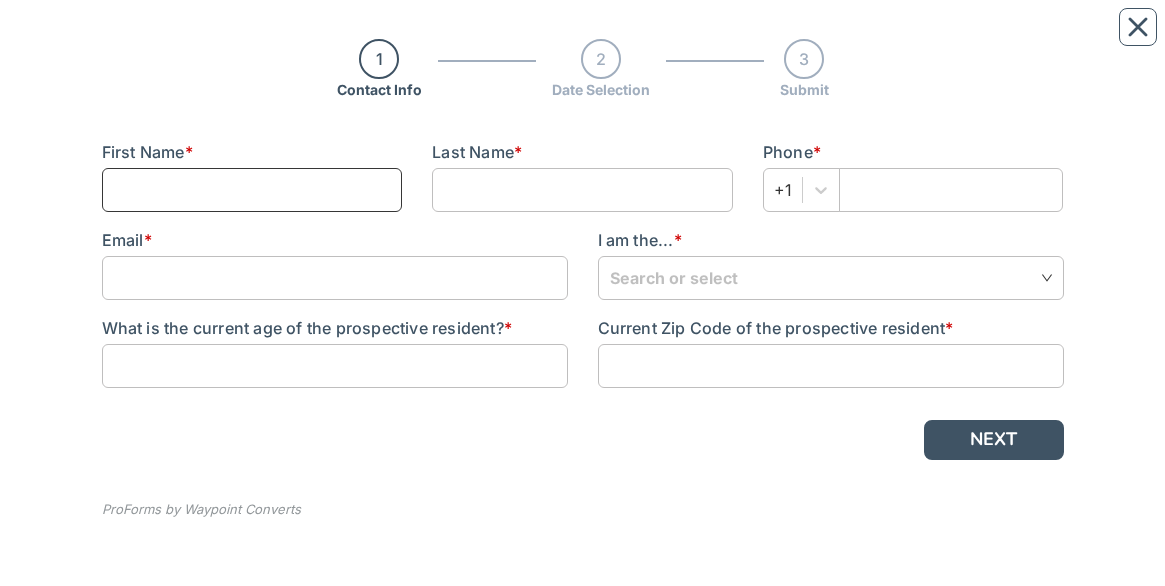 click at bounding box center [252, 190] 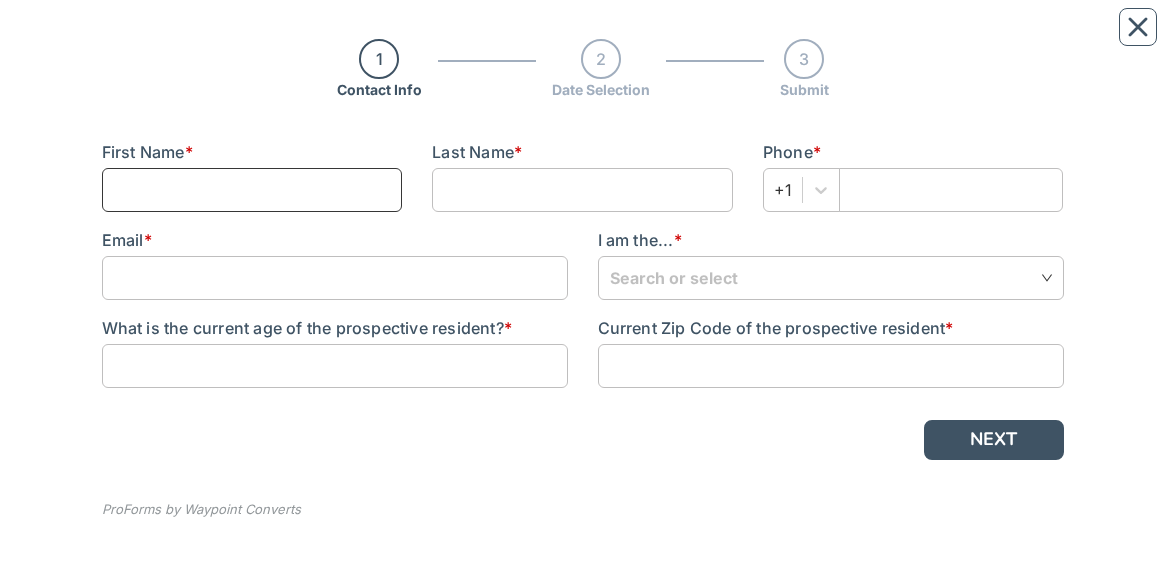 type on "[NAME]" 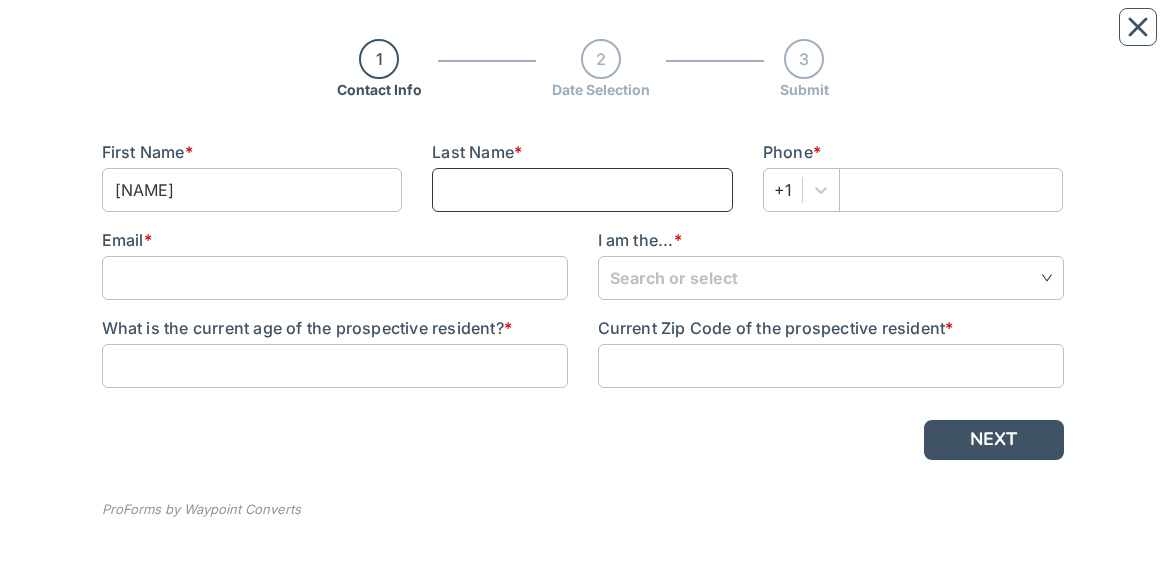 type on "Rech" 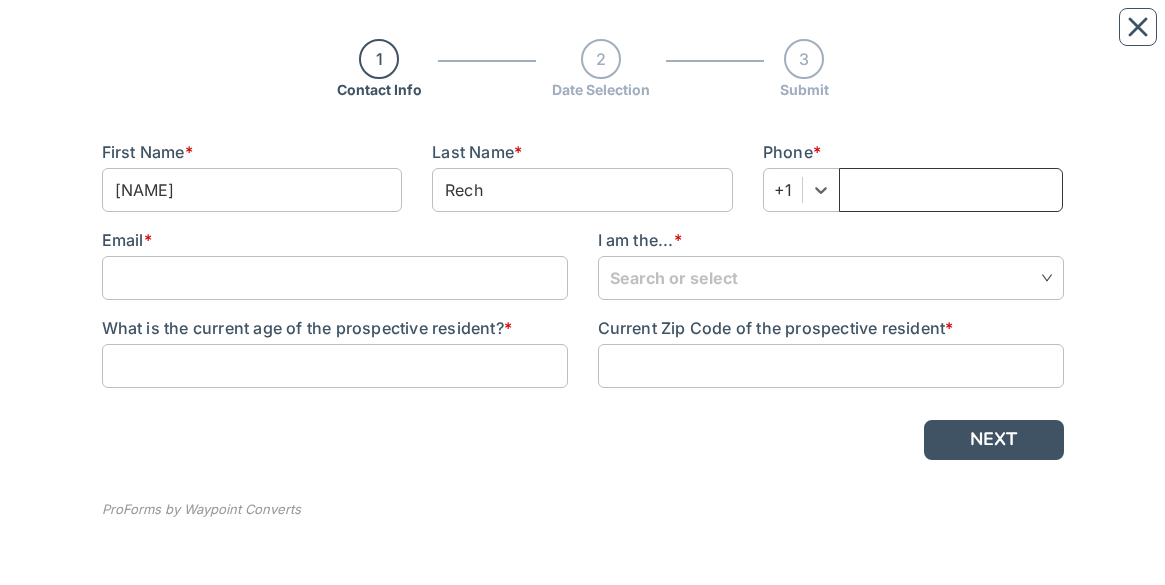 click at bounding box center [951, 190] 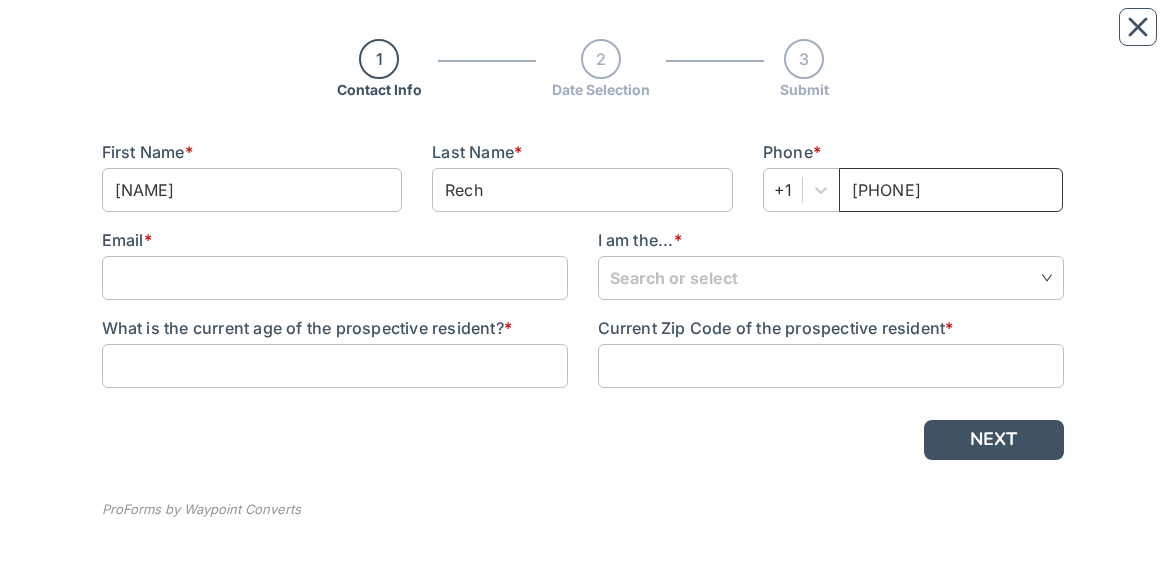 type on "[PHONE]" 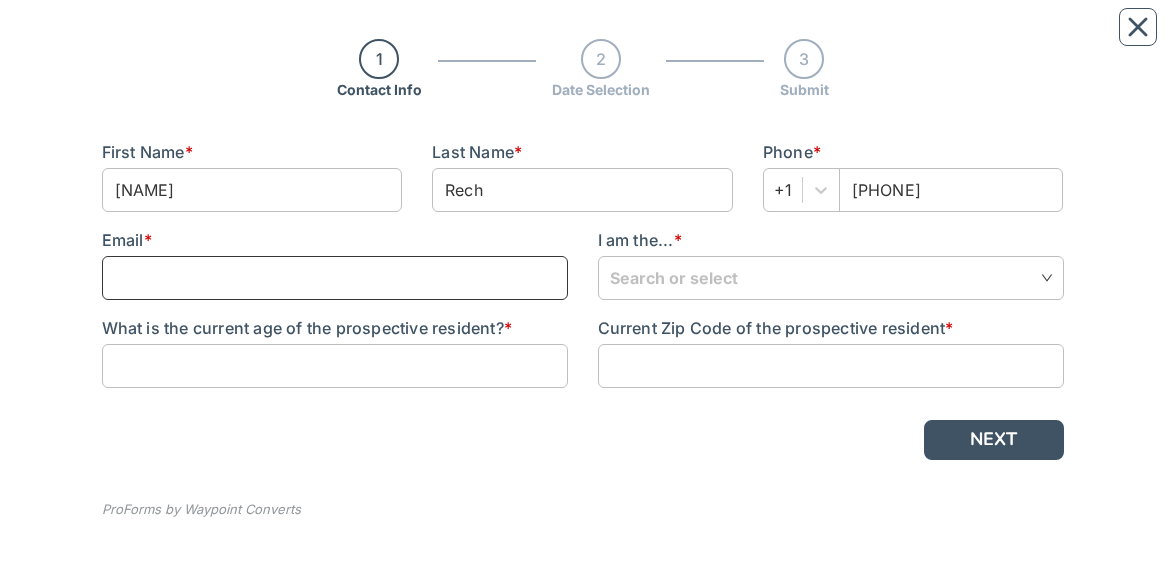 click at bounding box center [335, 278] 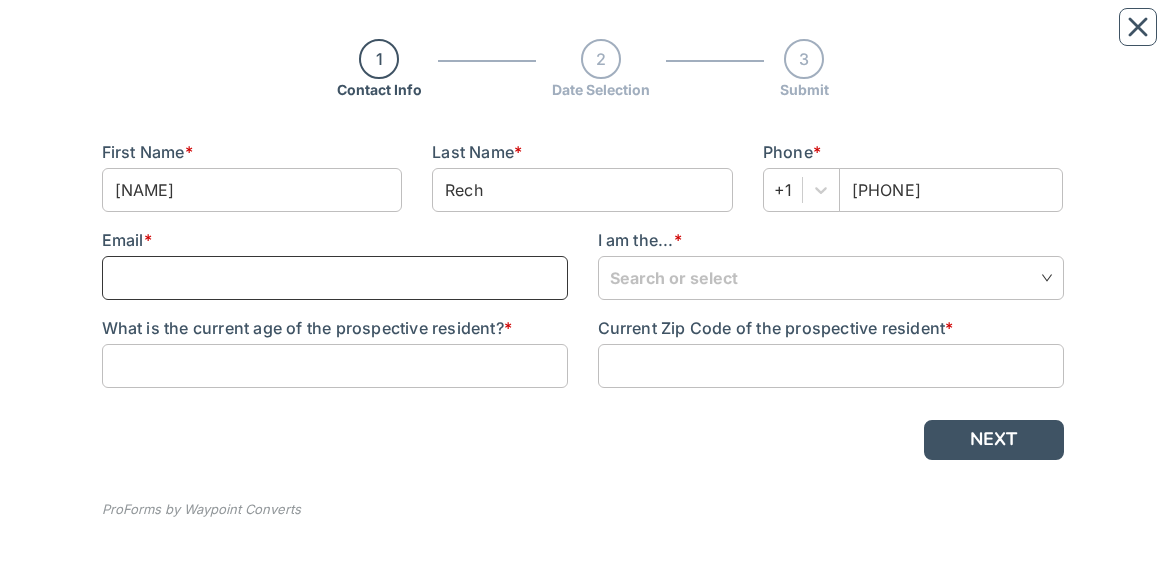 type on "[EMAIL]" 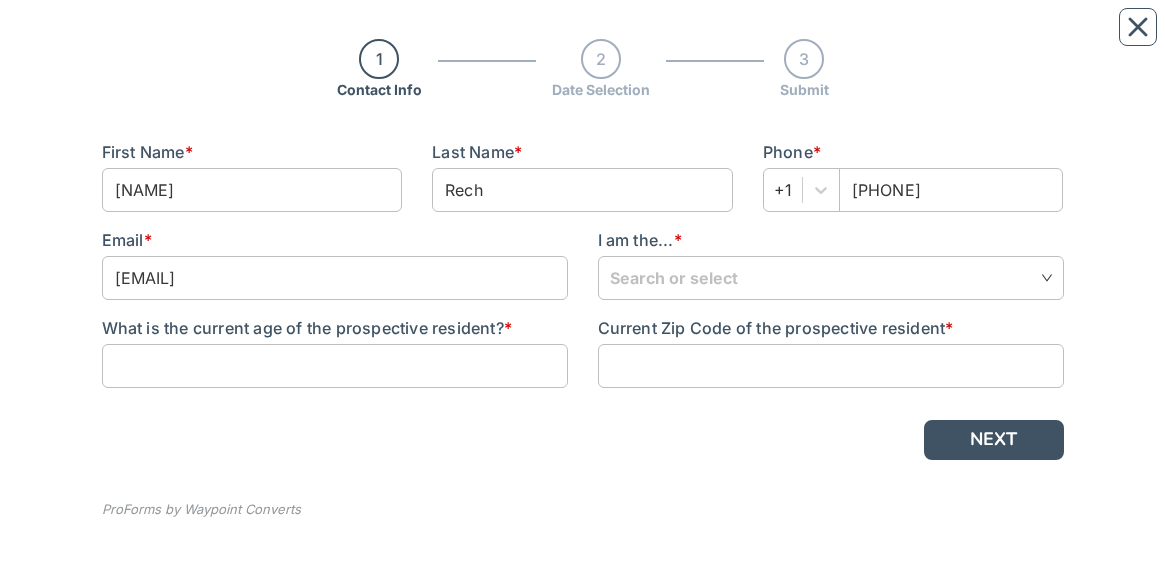 click at bounding box center [831, 277] 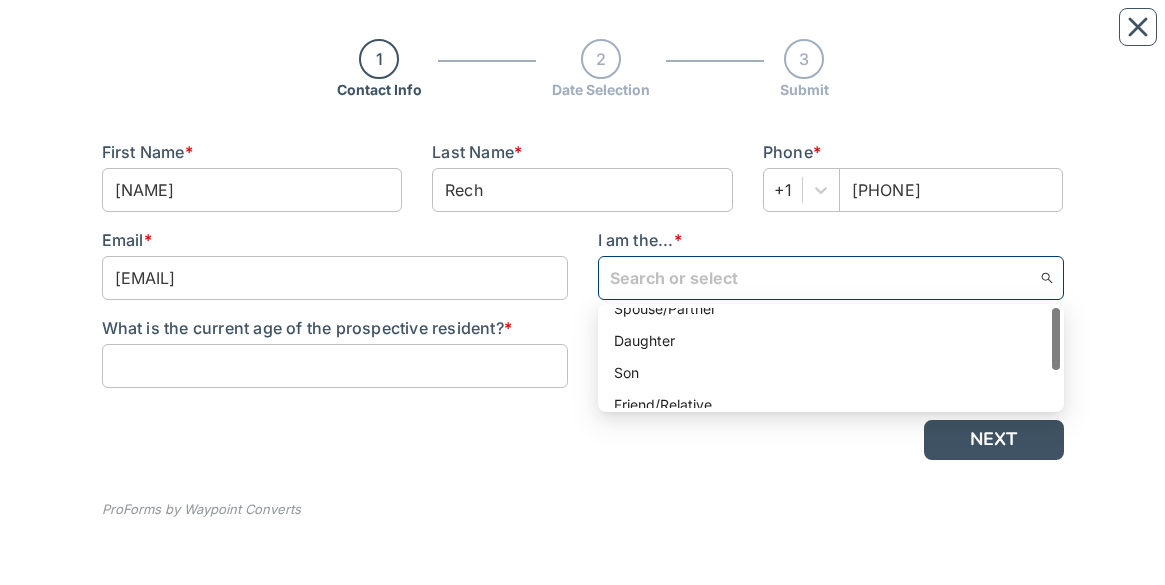 scroll, scrollTop: 60, scrollLeft: 0, axis: vertical 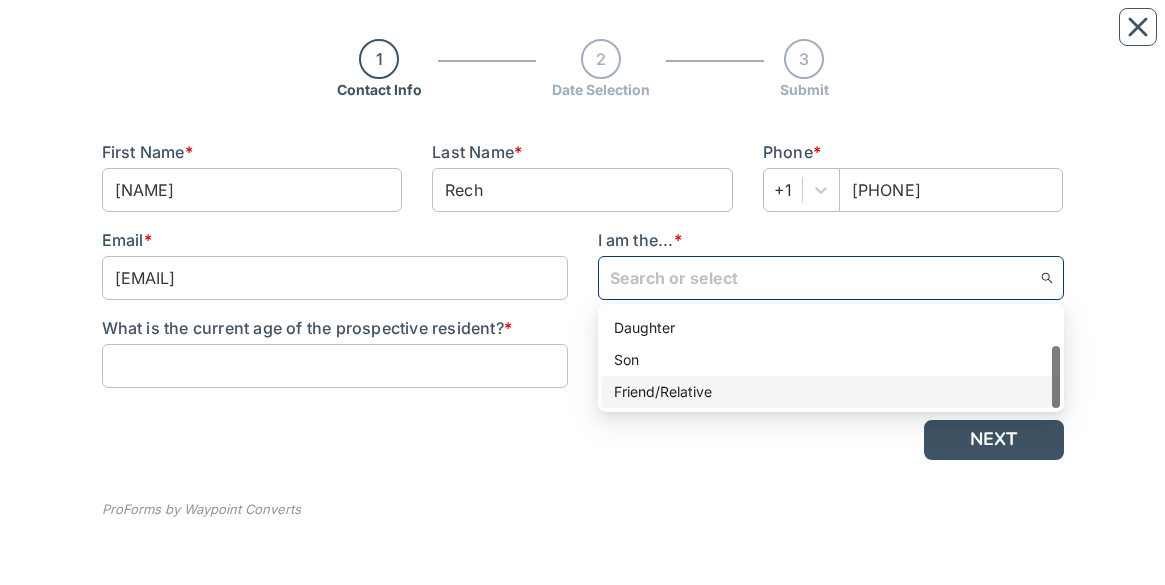 click on "Friend/Relative" at bounding box center (831, 392) 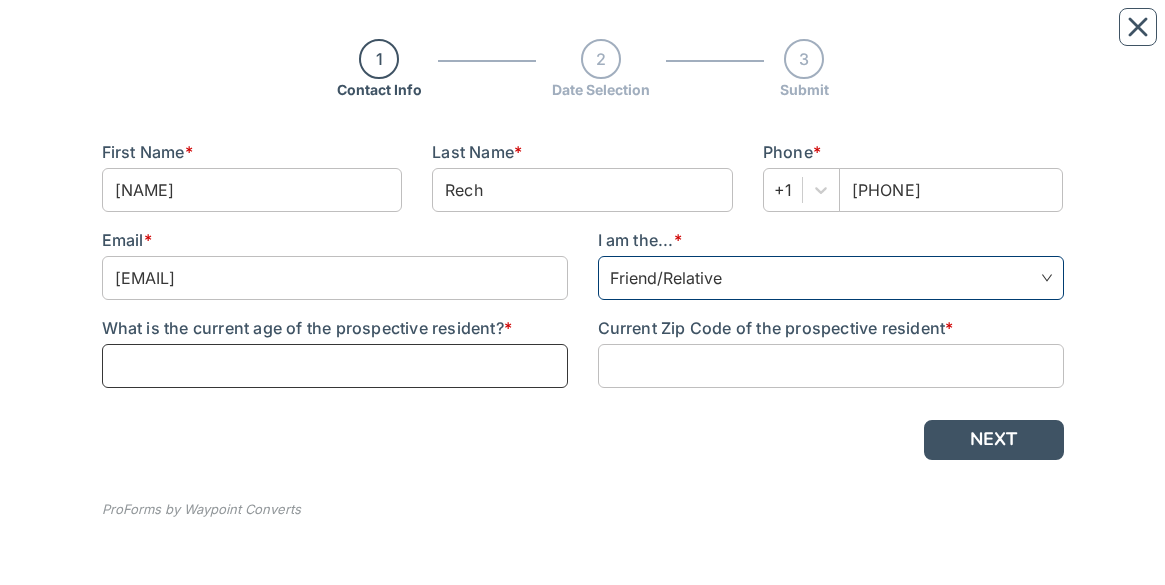 click at bounding box center (335, 366) 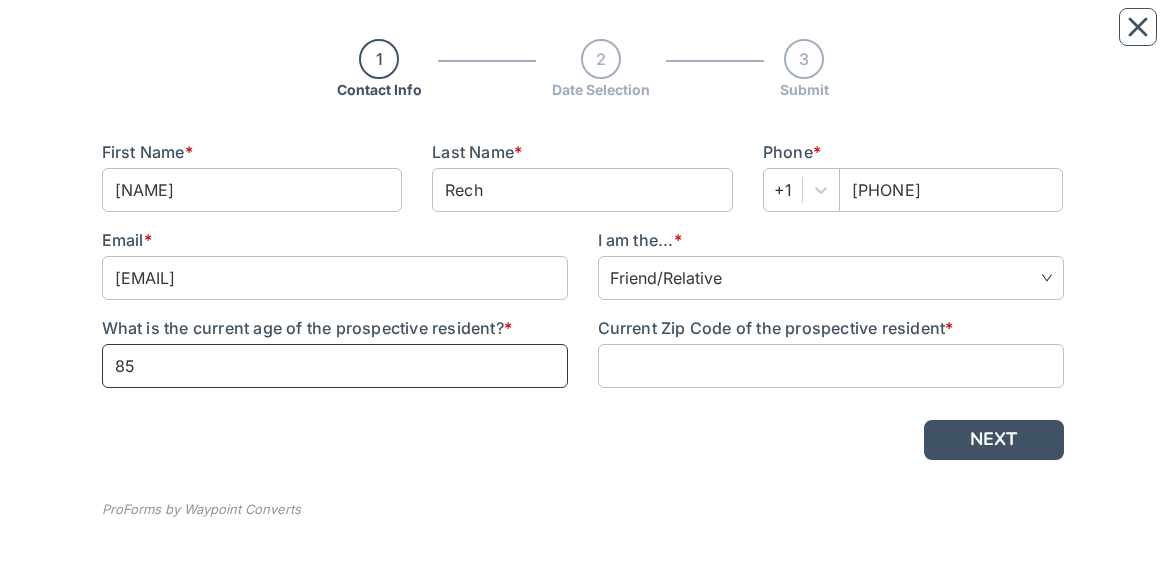 type on "85" 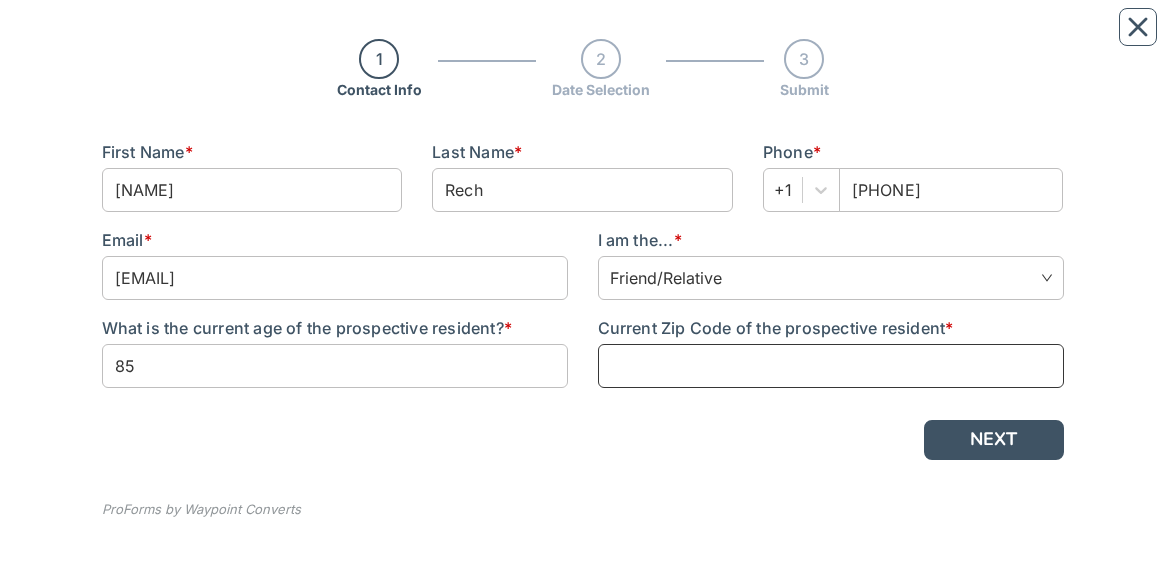 click at bounding box center [831, 366] 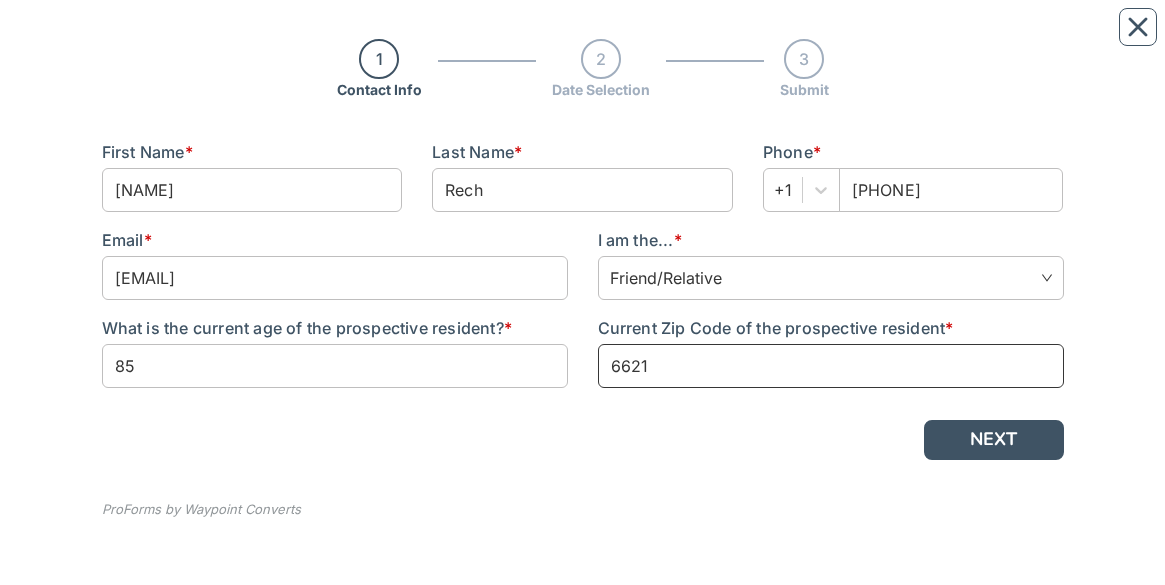 type on "[NUMBER]" 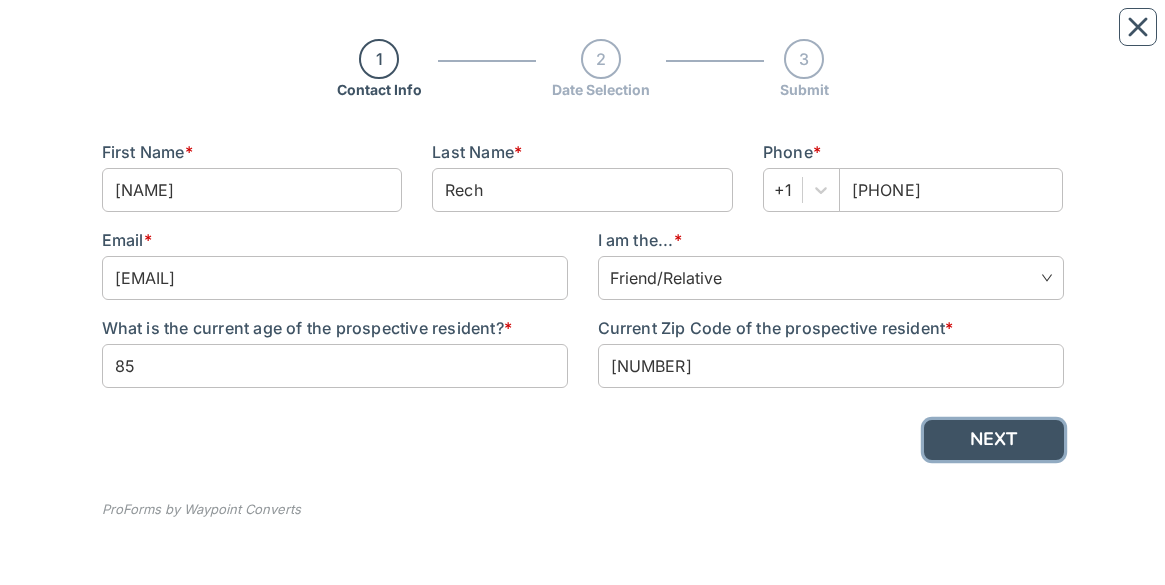 click on "NEXT" at bounding box center (994, 440) 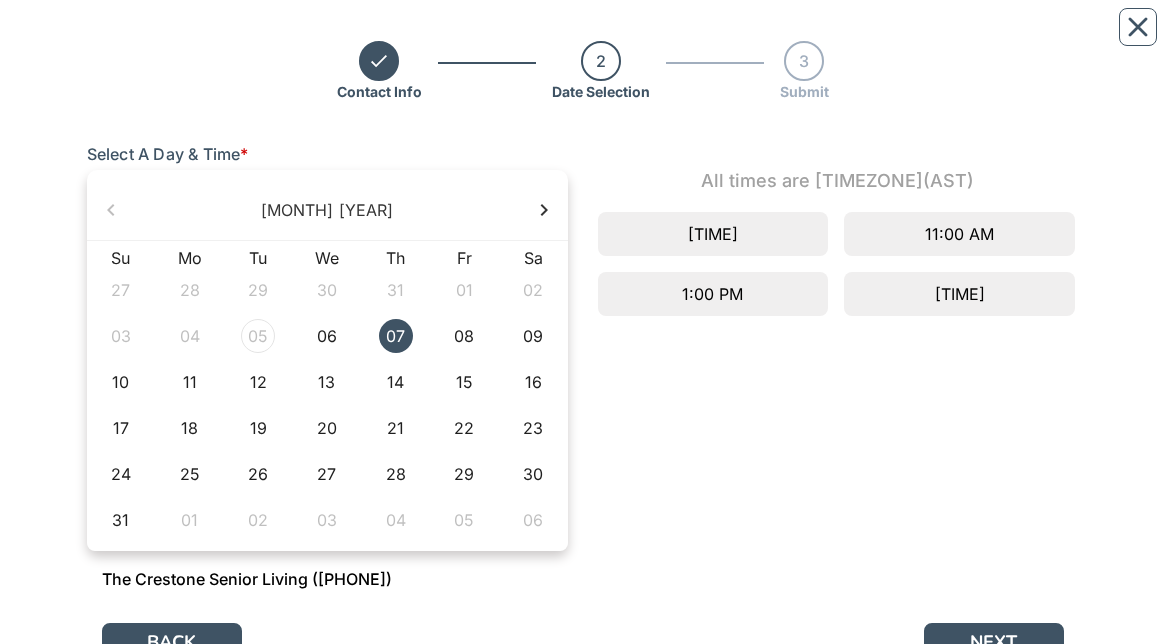 scroll, scrollTop: 192, scrollLeft: 0, axis: vertical 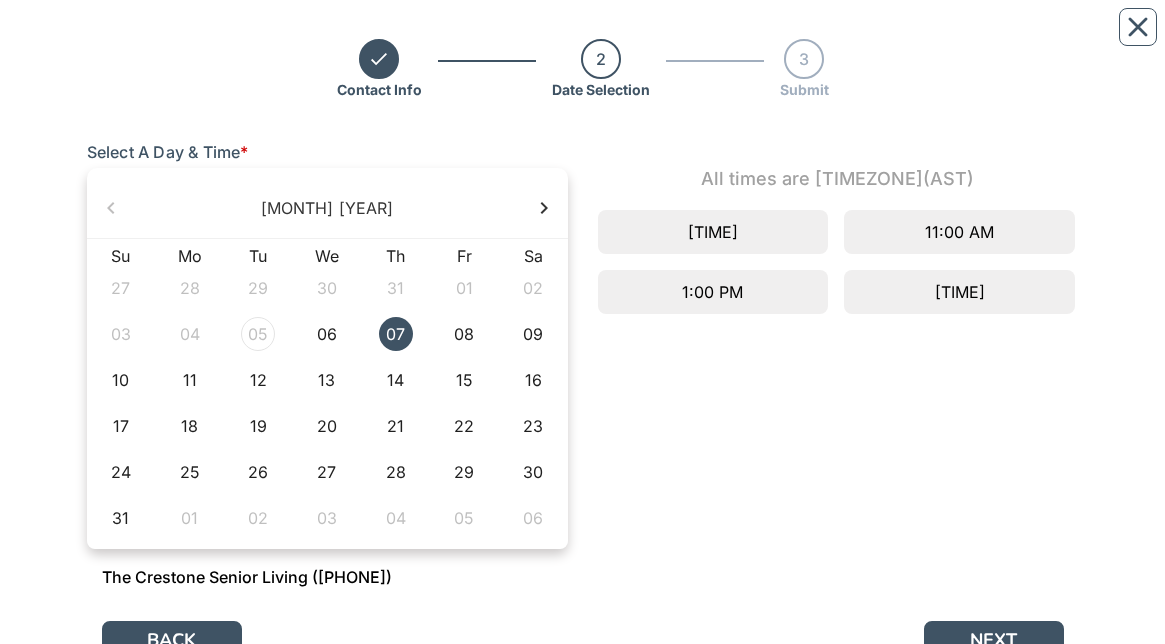 click on "21" at bounding box center [396, 426] 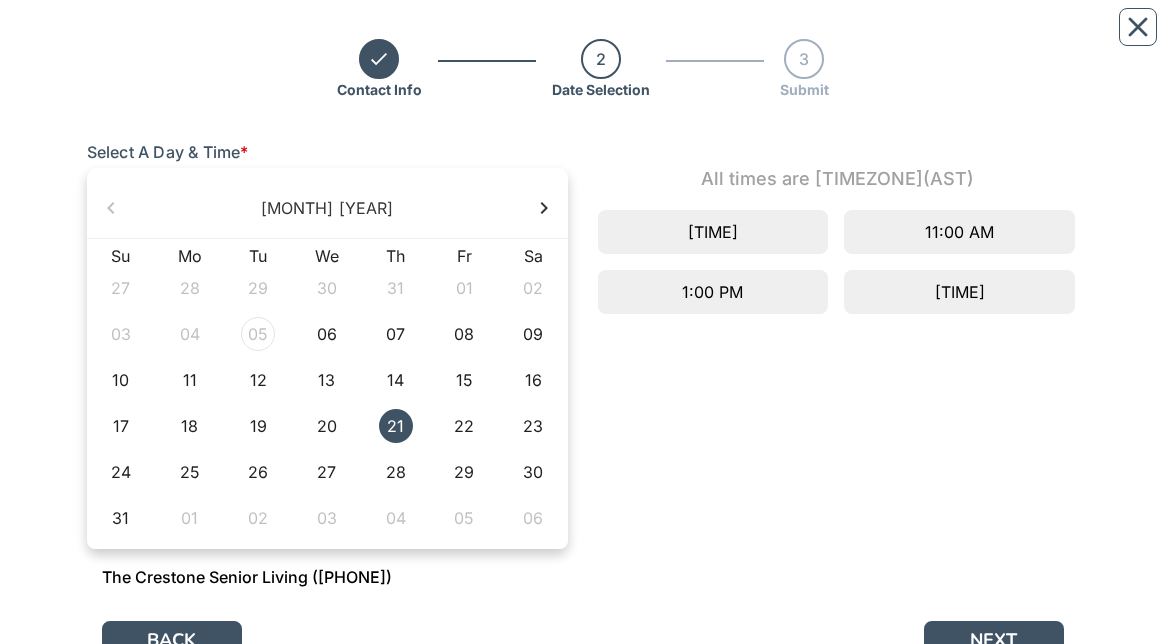 click on "11:00 AM" at bounding box center [959, 232] 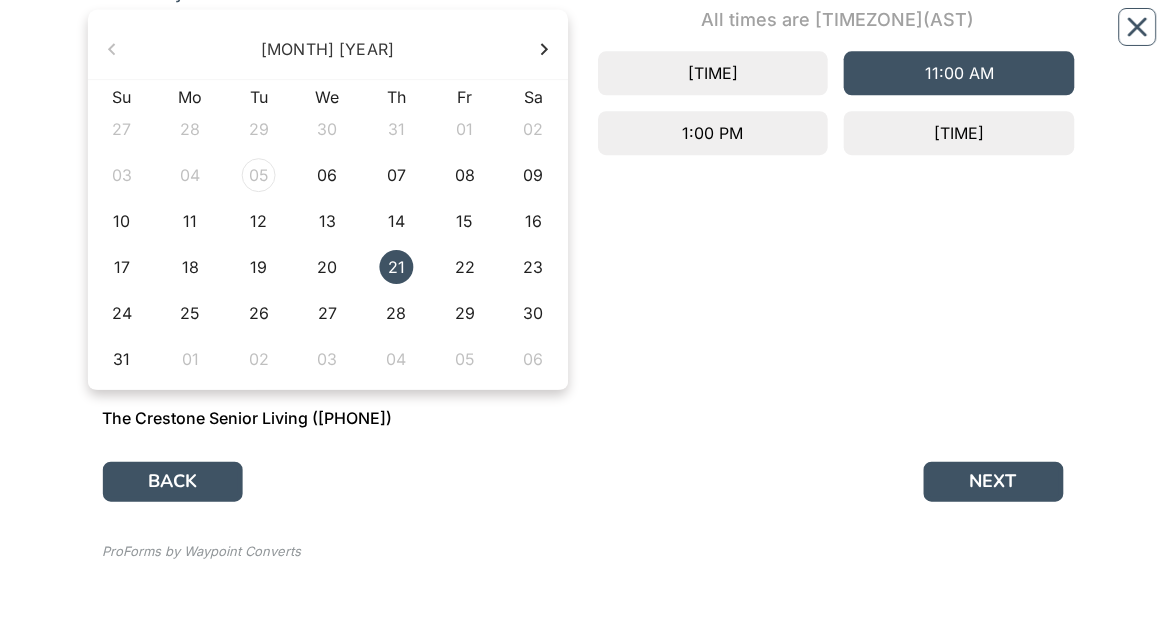scroll, scrollTop: 375, scrollLeft: 0, axis: vertical 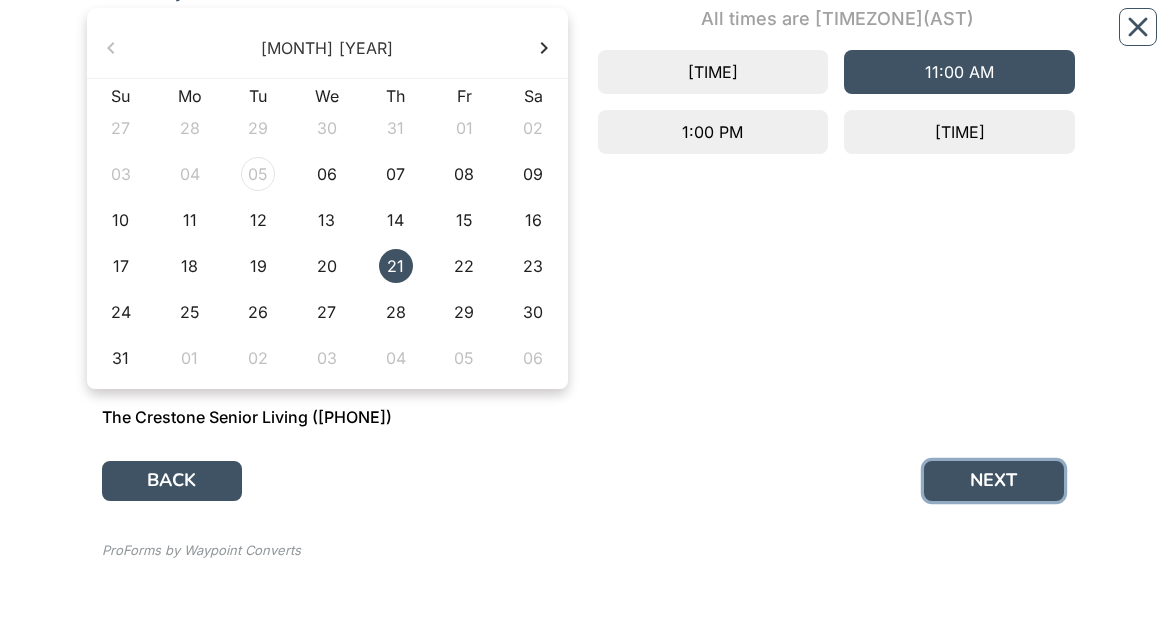 click on "NEXT" at bounding box center [994, 481] 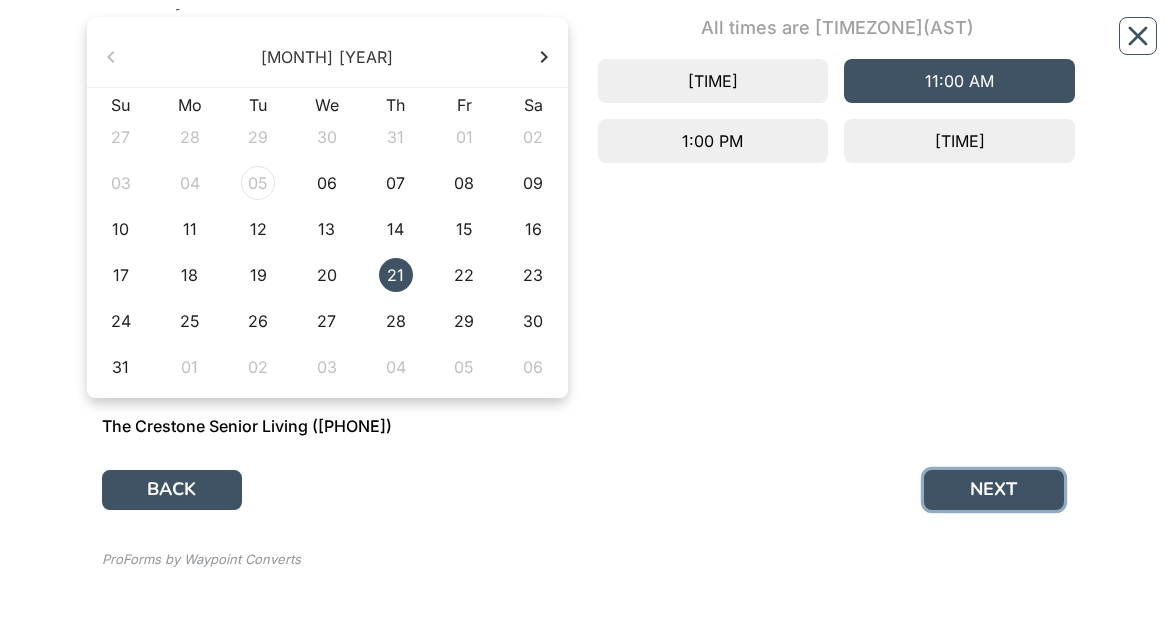 scroll, scrollTop: 0, scrollLeft: 0, axis: both 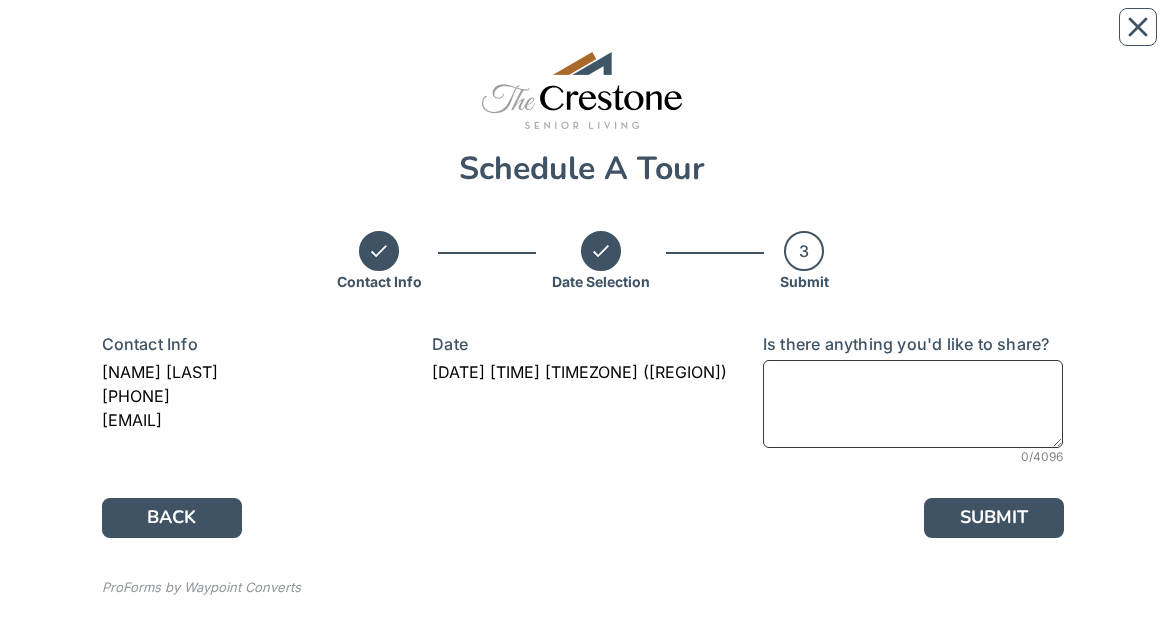 click at bounding box center (913, 404) 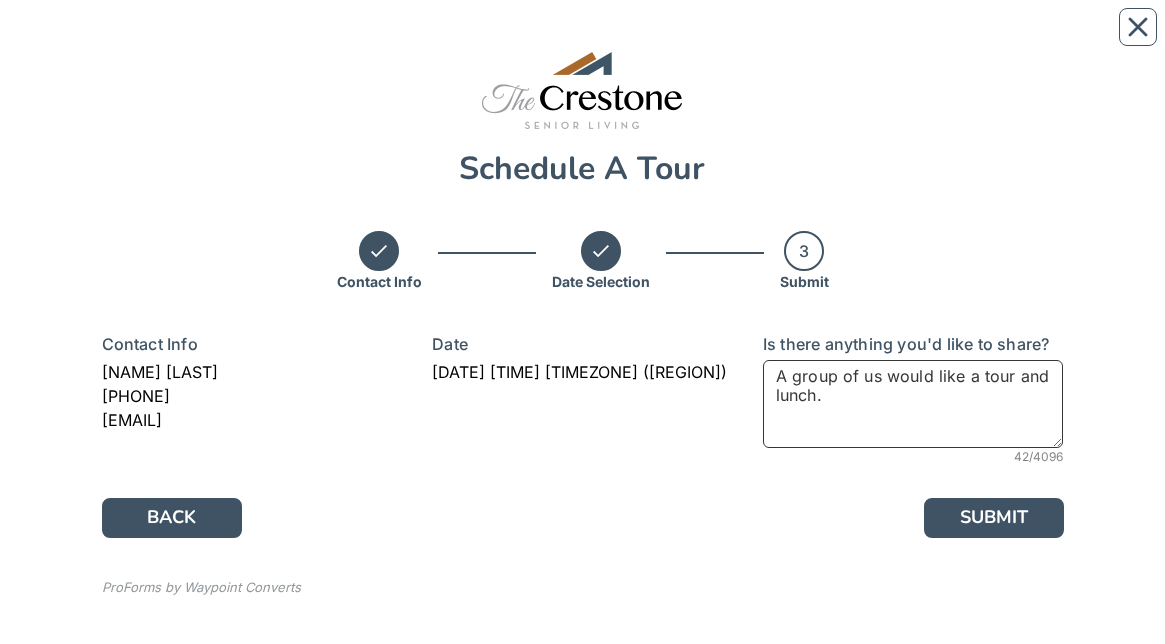 type on "A group of us would like a tour and lunch." 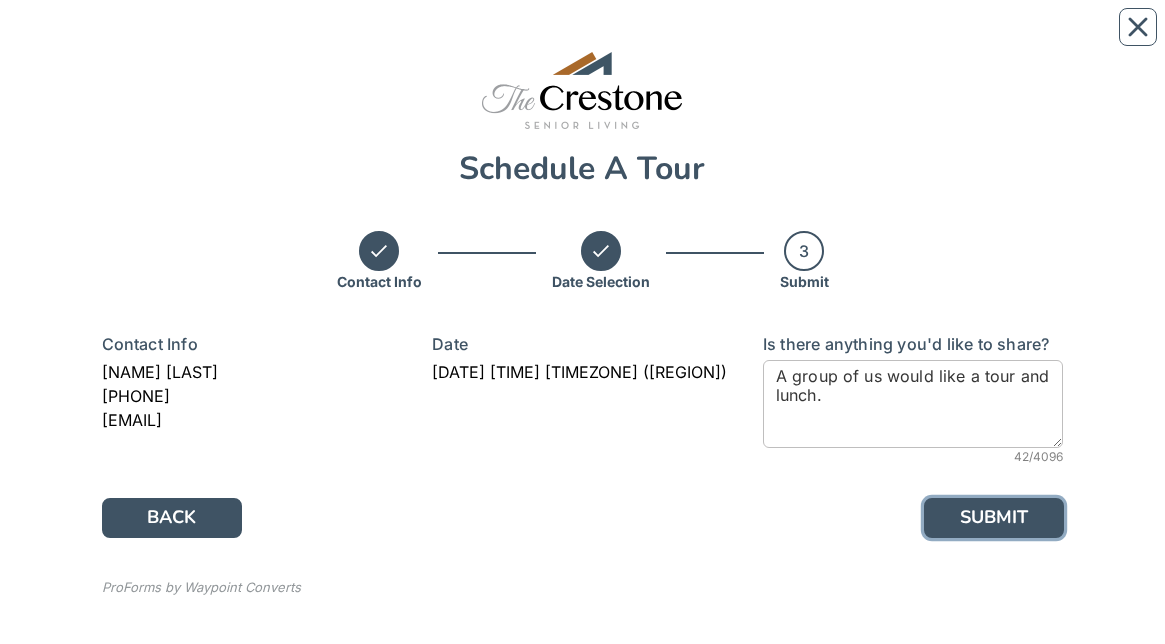 click on "SUBMIT" at bounding box center (994, 518) 